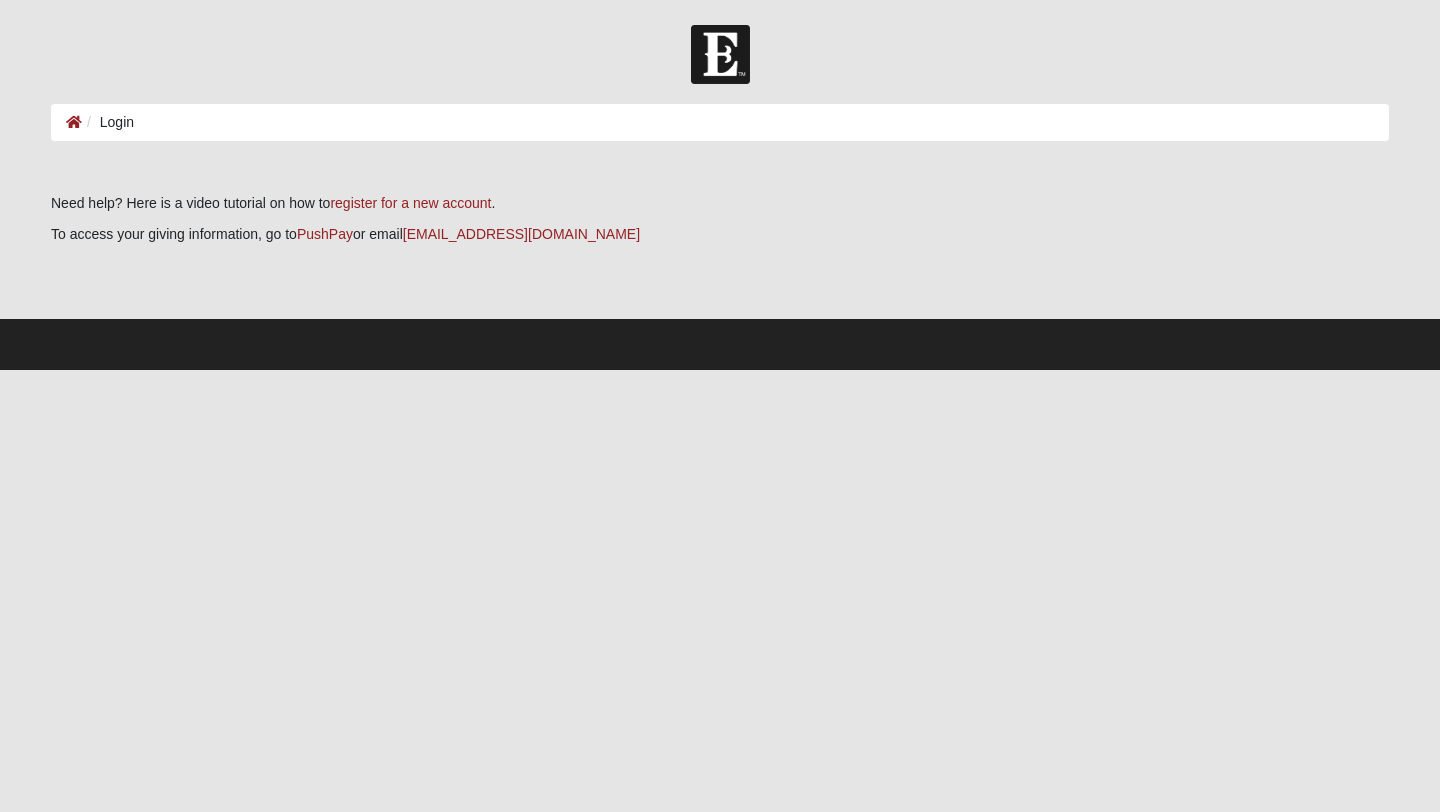 scroll, scrollTop: 0, scrollLeft: 0, axis: both 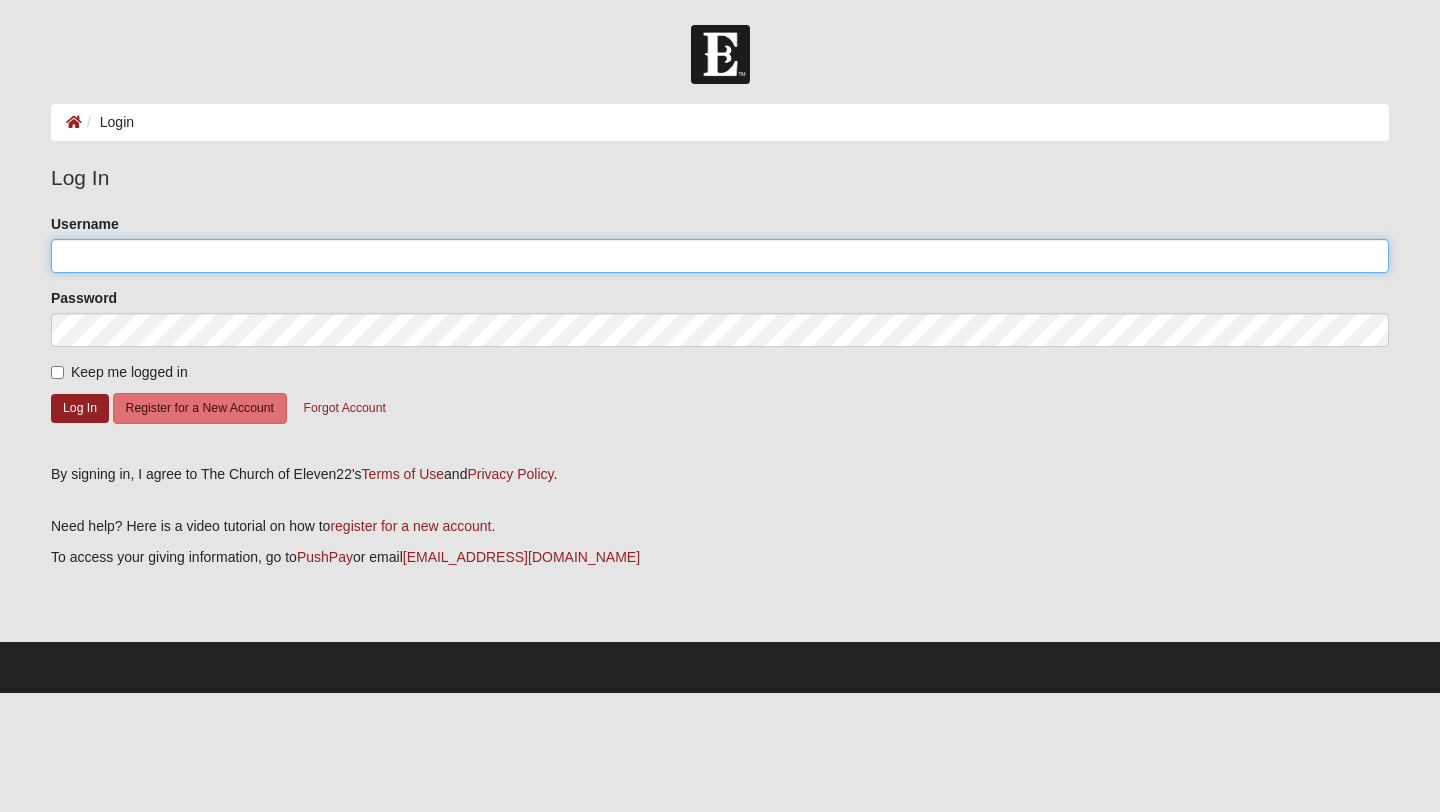 click on "Username" 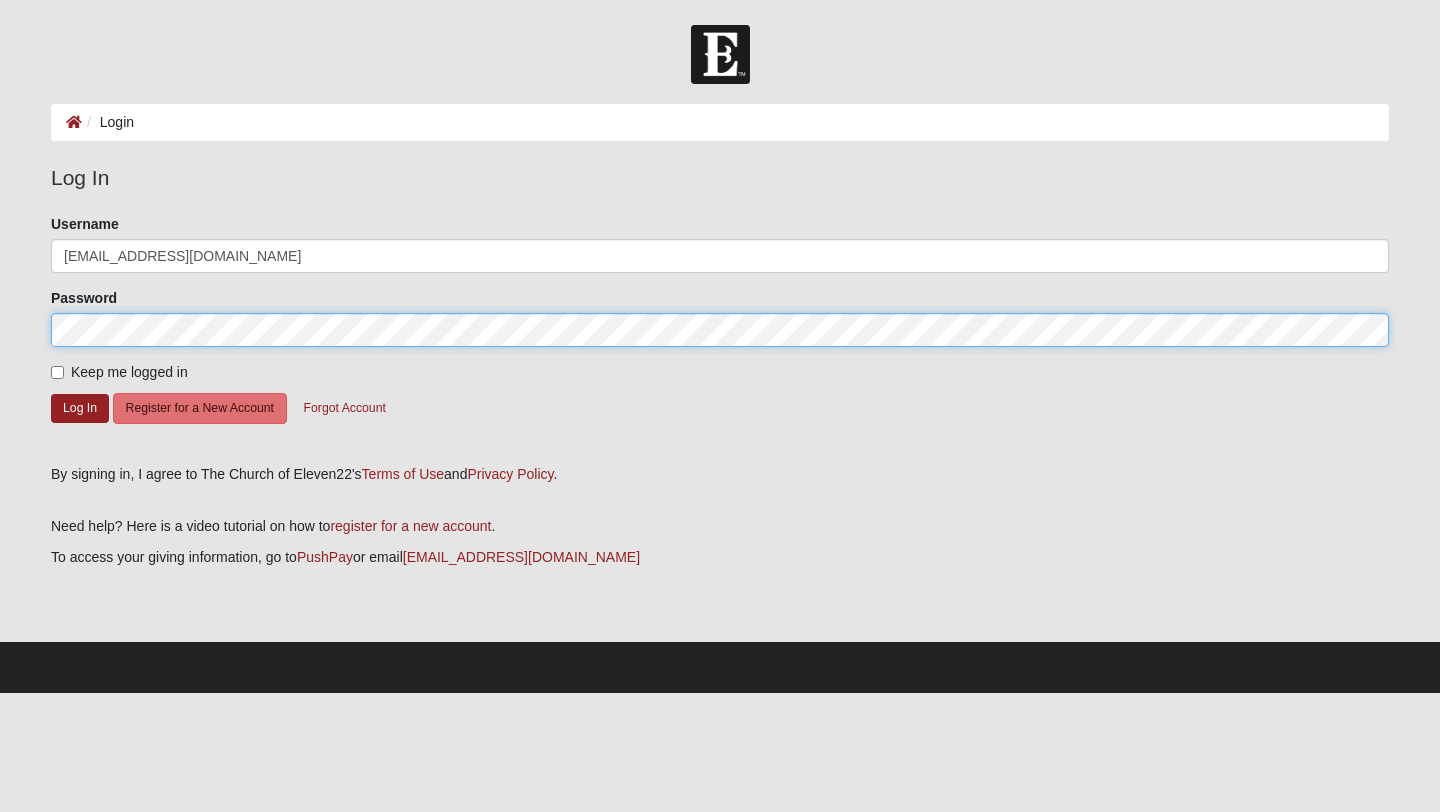 click on "Log In" 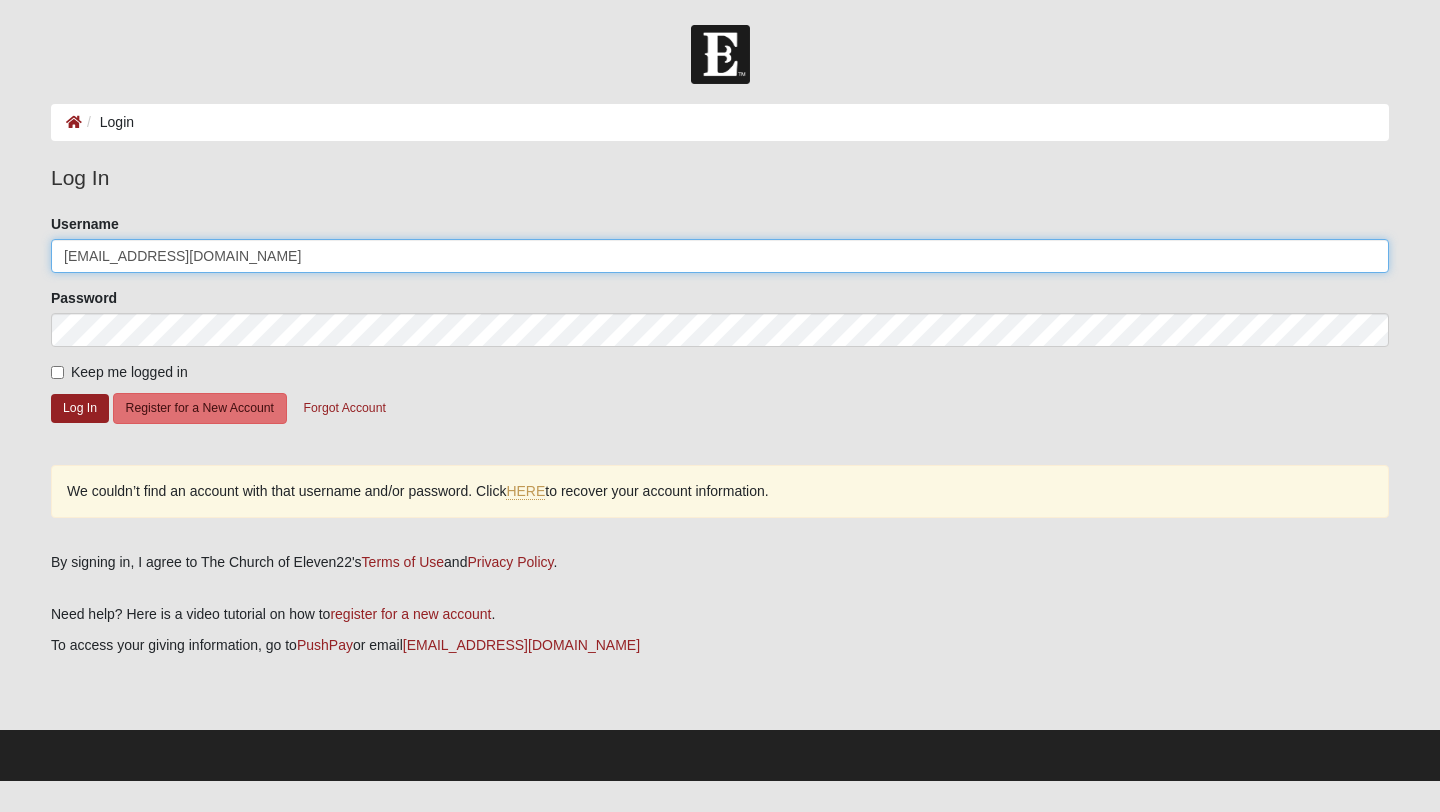click on "hannahmarie300@gmail.com" 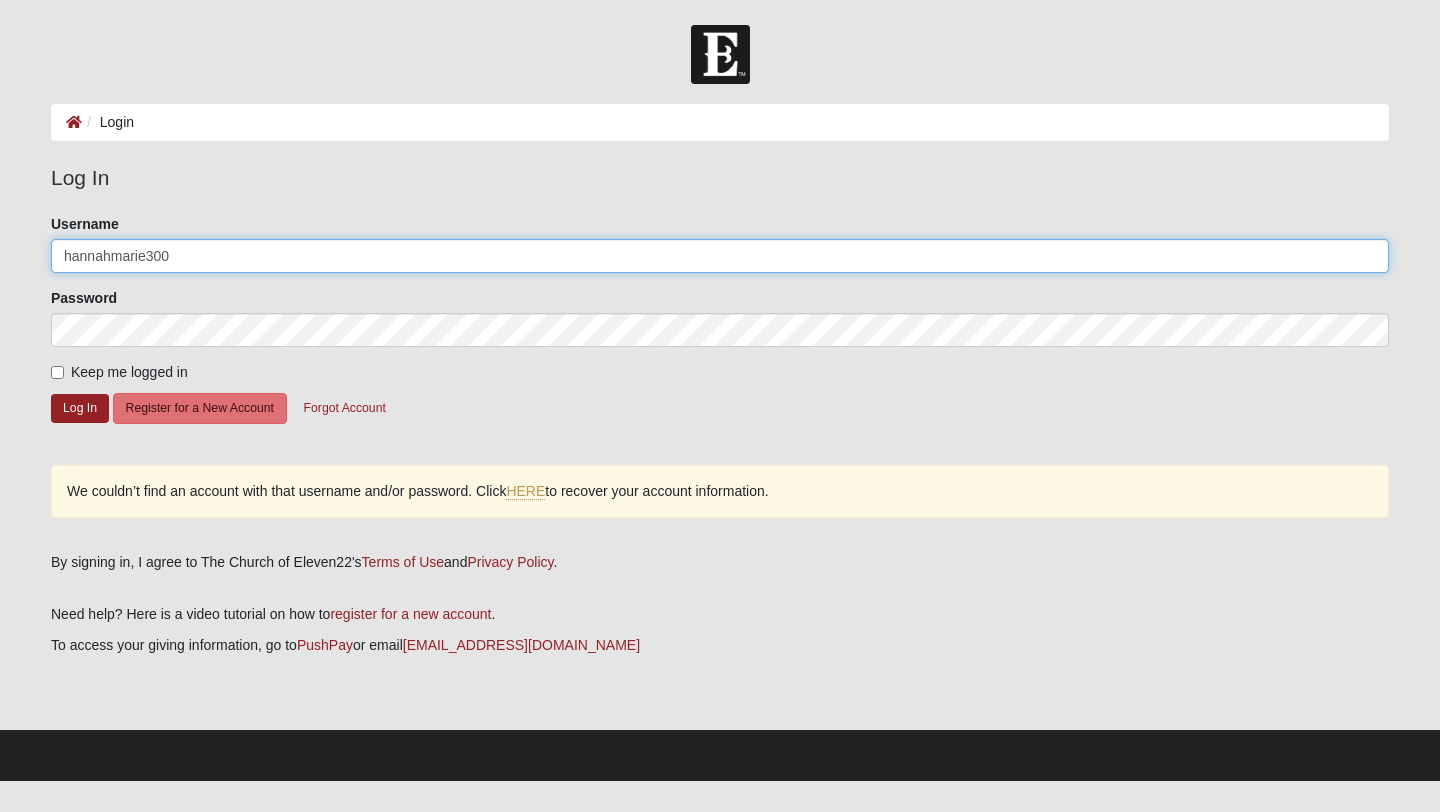 type on "hannahmarie300" 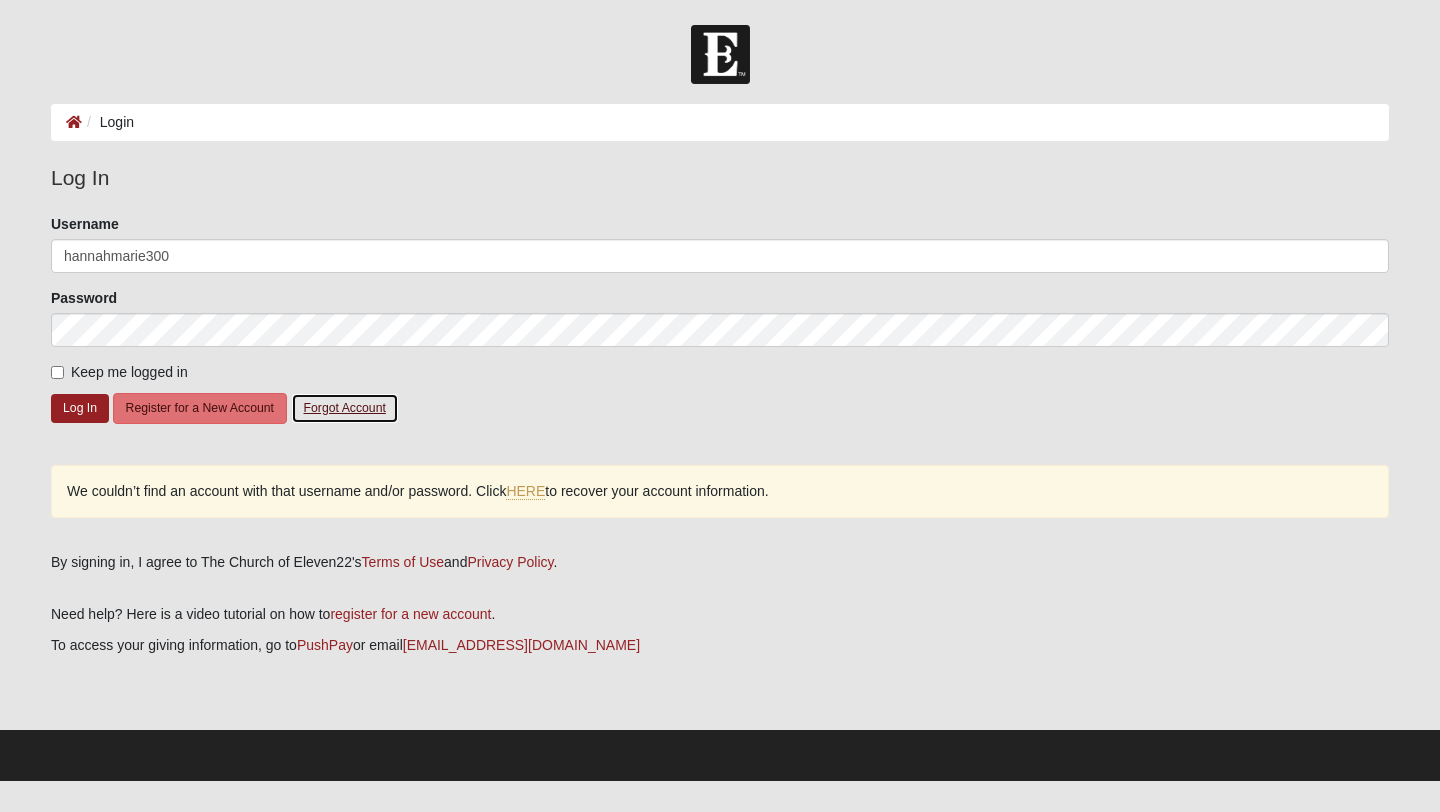 click on "Forgot Account" 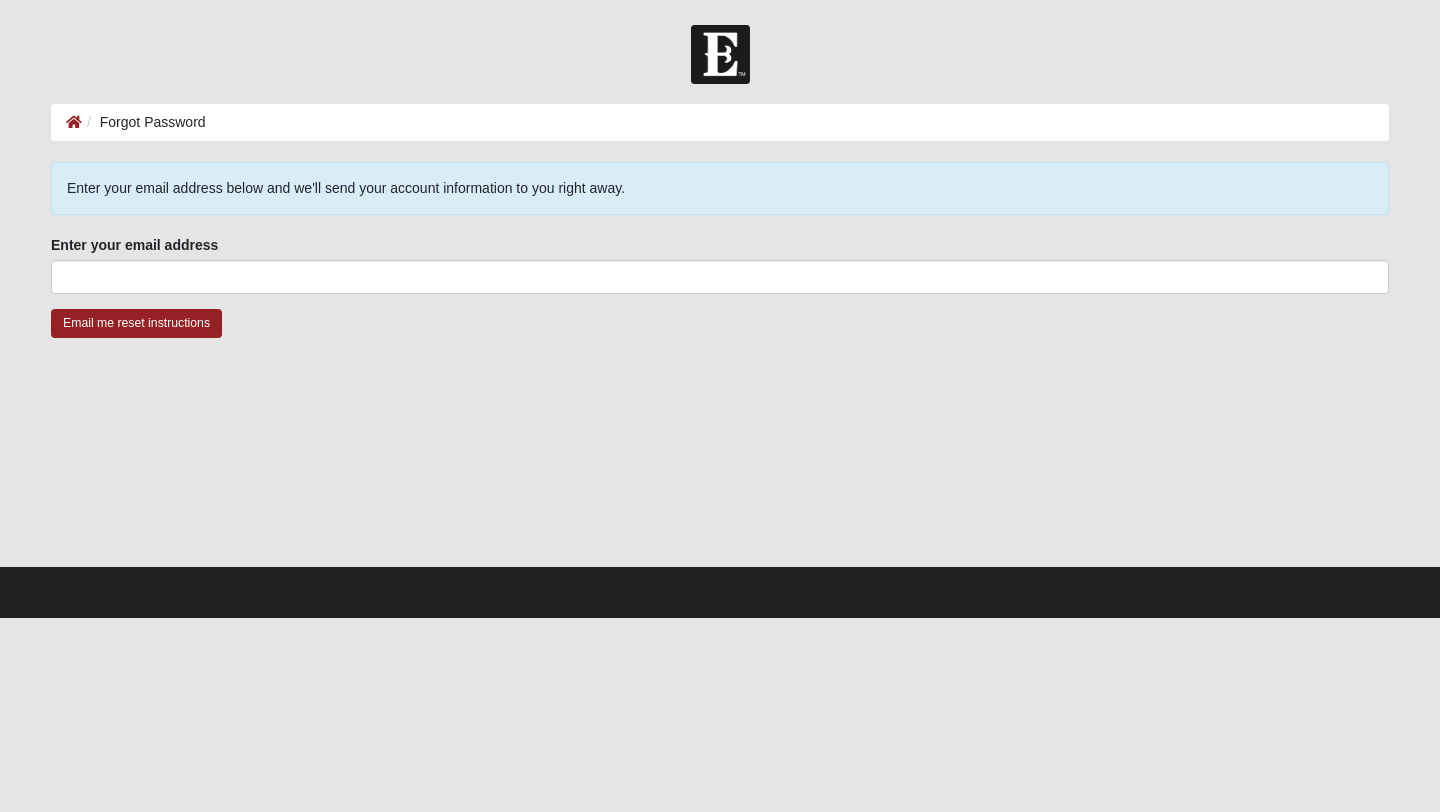 scroll, scrollTop: 0, scrollLeft: 0, axis: both 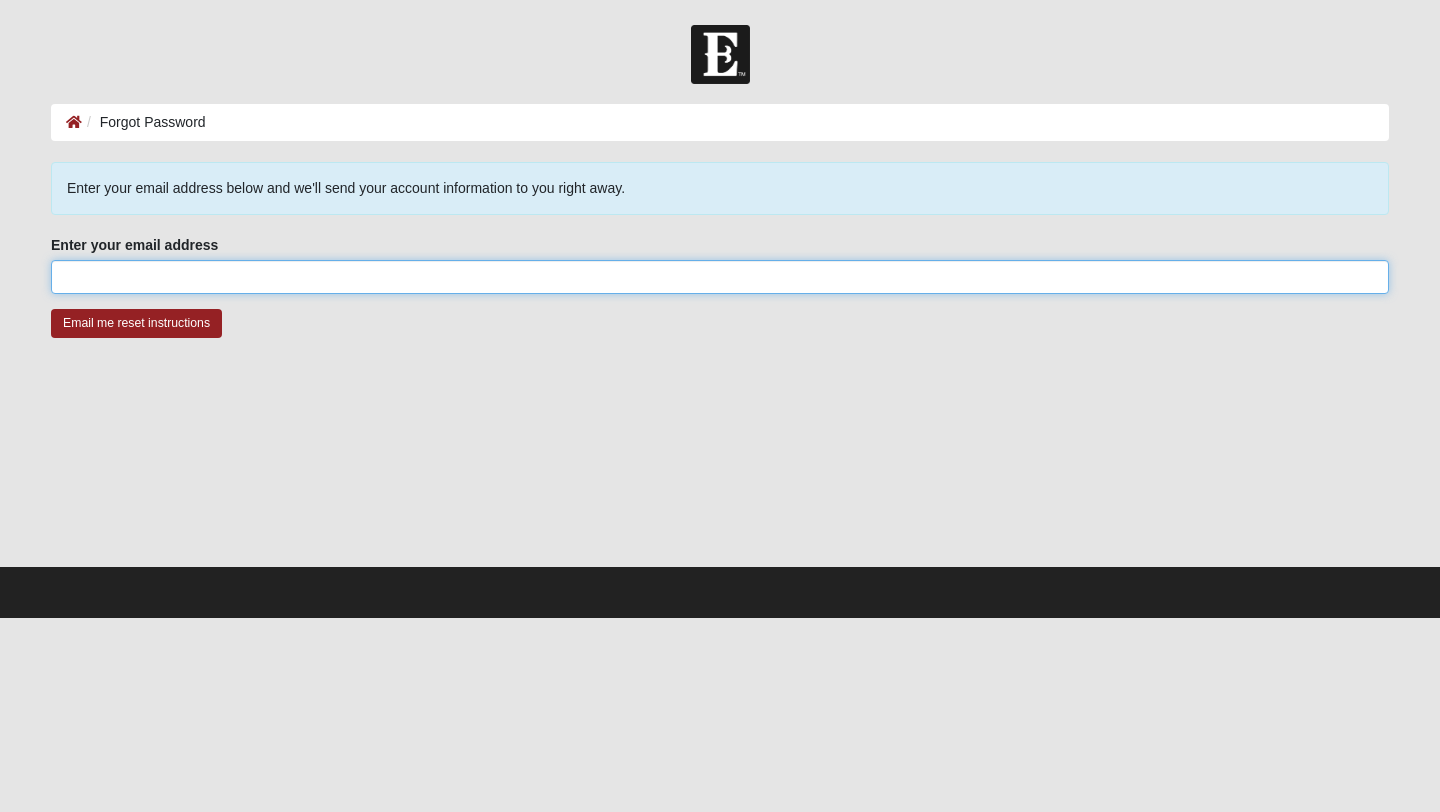 click on "Enter your email address" at bounding box center [720, 277] 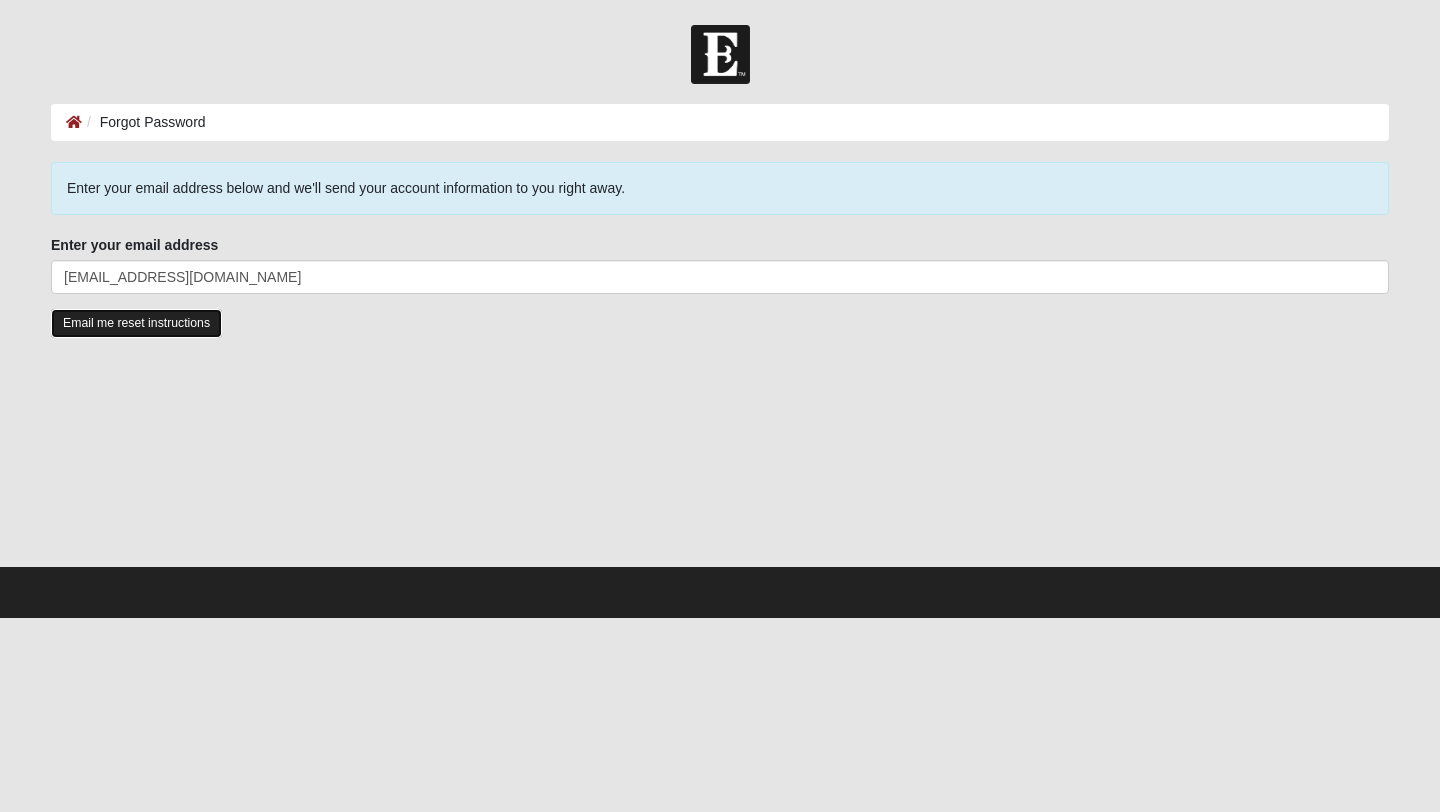 click on "Email me reset instructions" at bounding box center (136, 323) 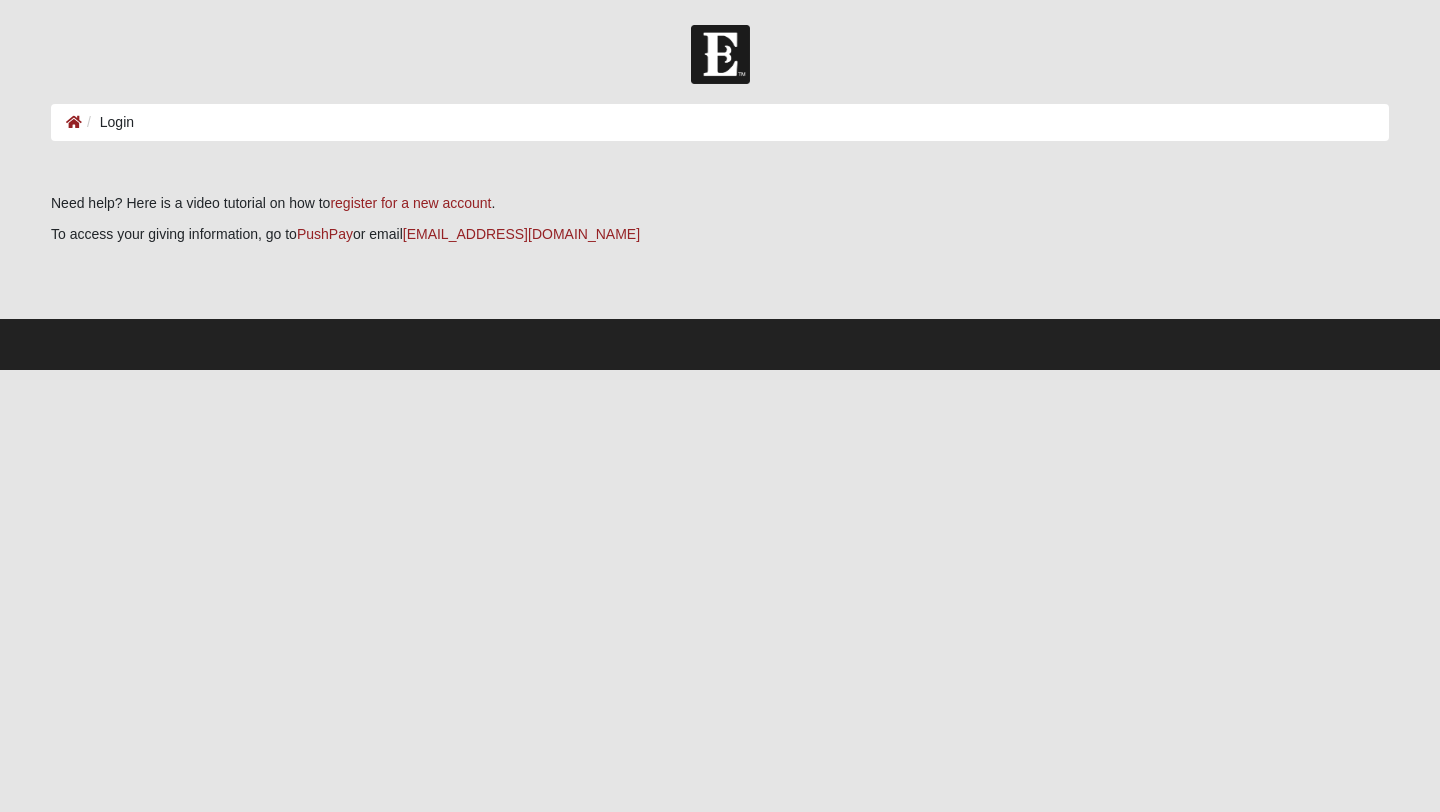 scroll, scrollTop: 0, scrollLeft: 0, axis: both 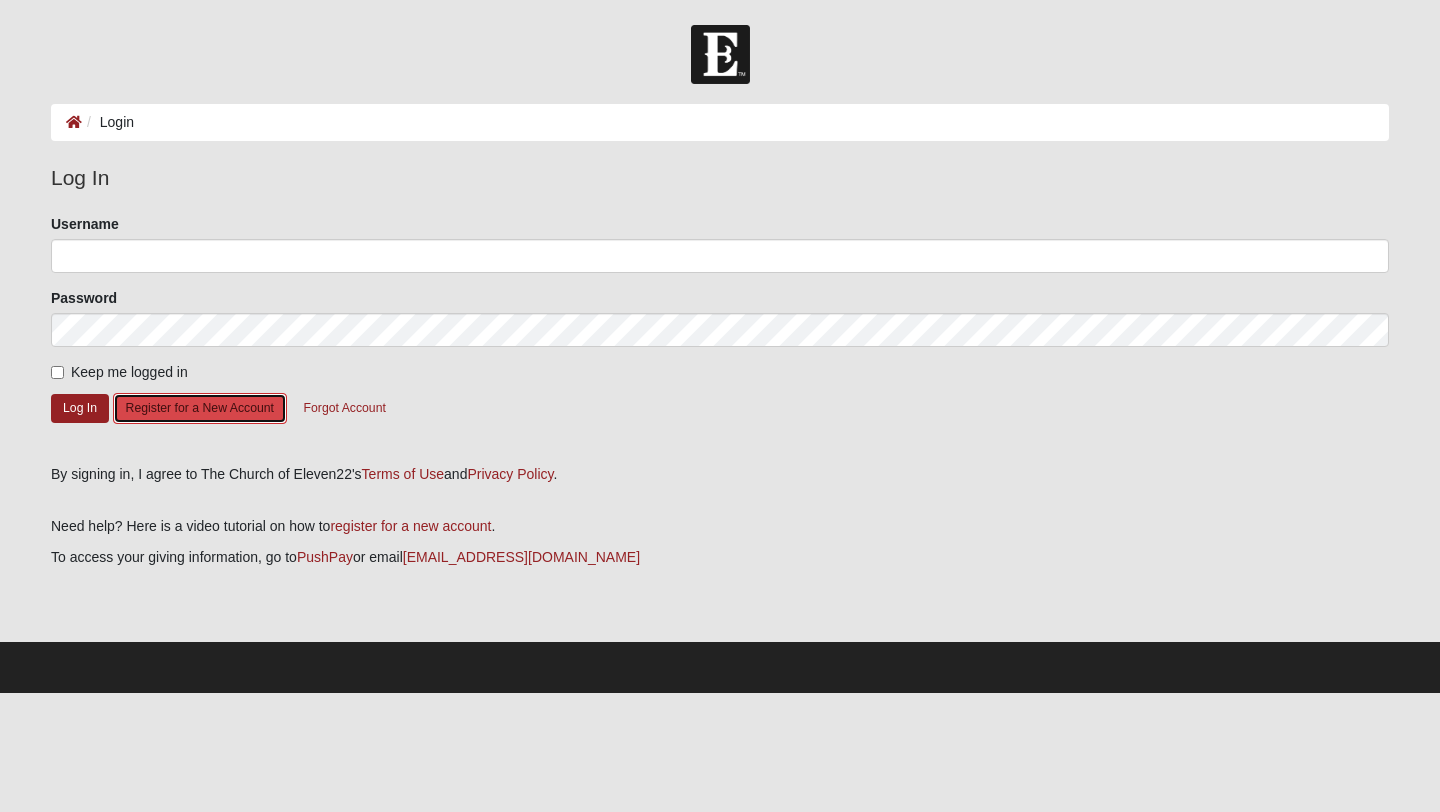 click on "Register for a New Account" 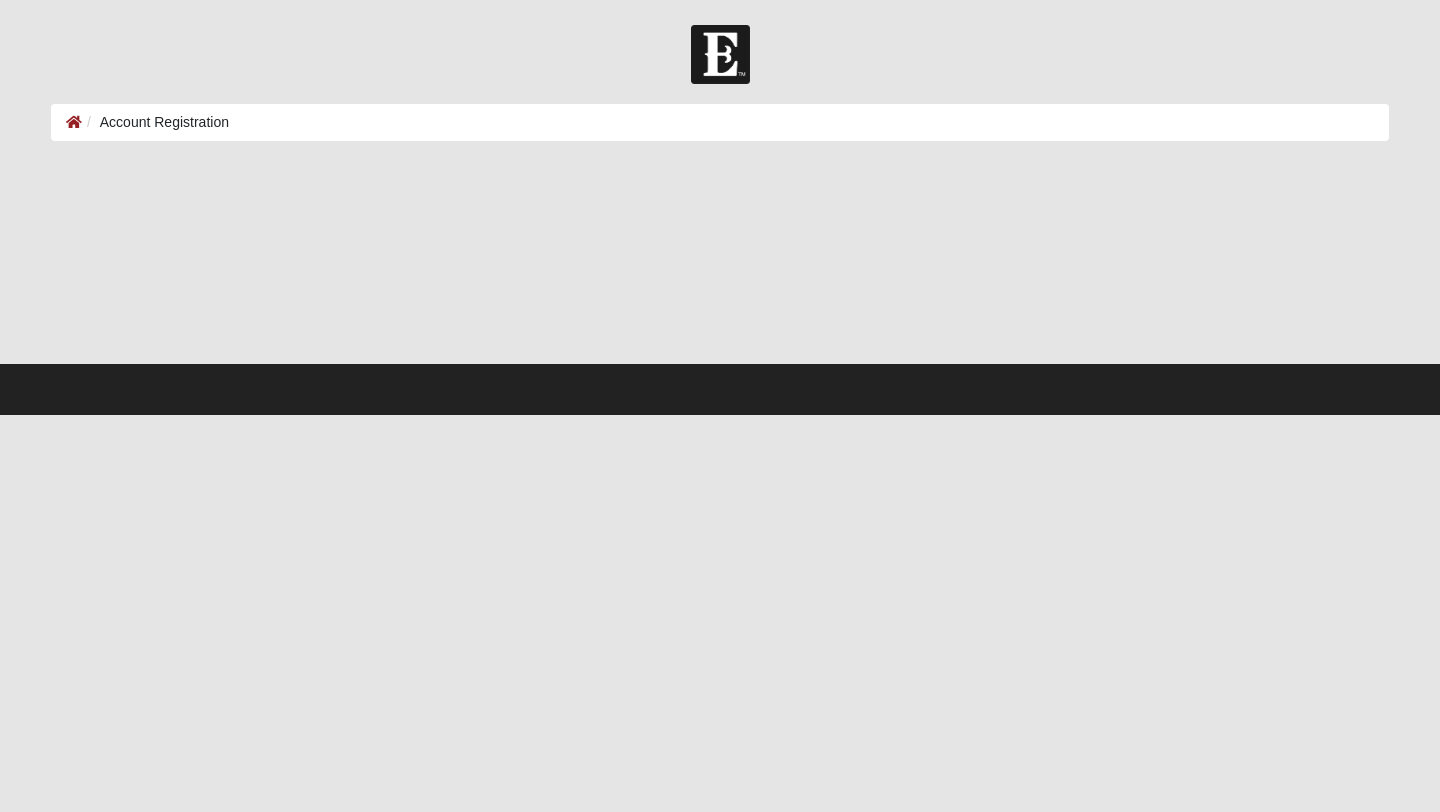 scroll, scrollTop: 0, scrollLeft: 0, axis: both 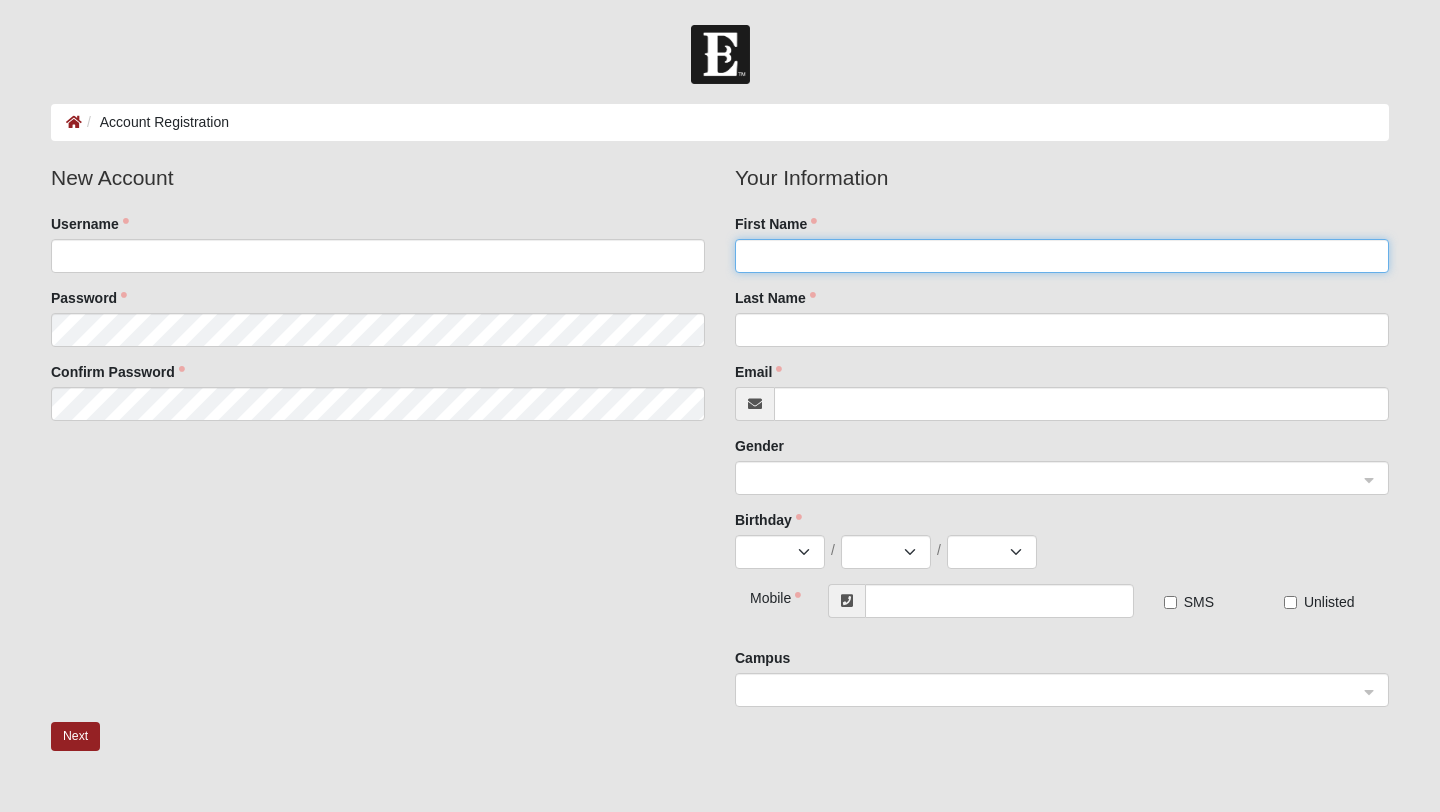 click on "First Name" 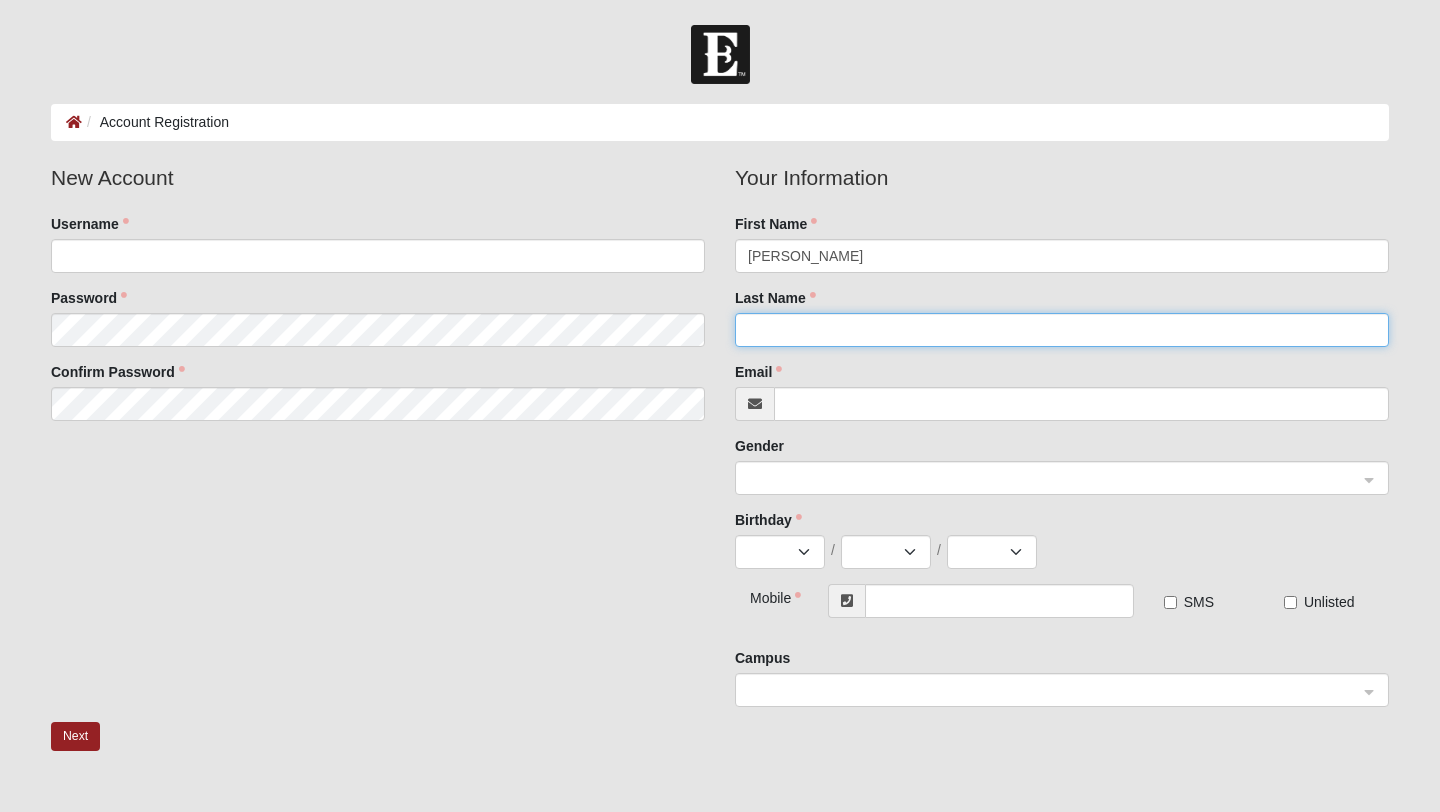 type on "Gary" 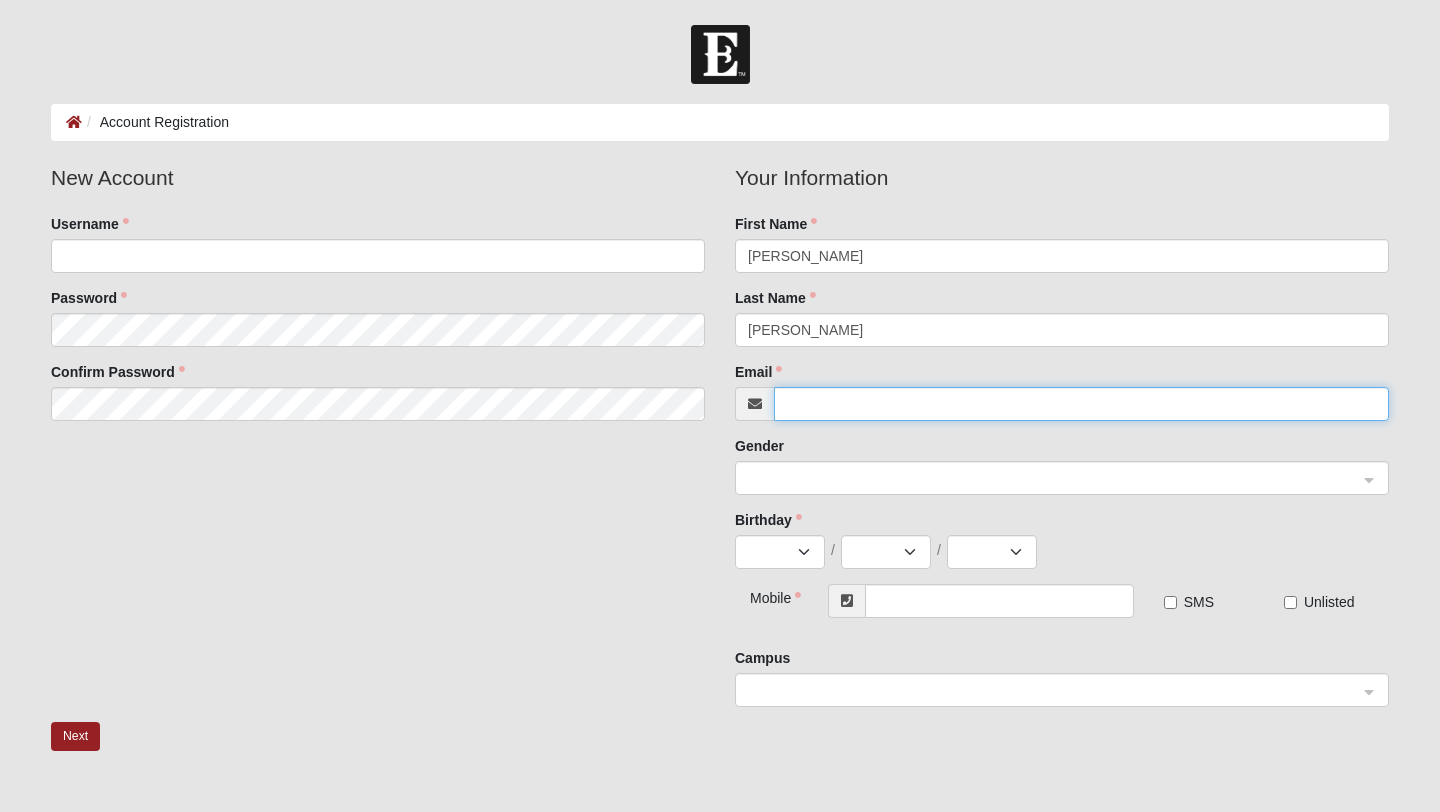 type on "hannahmarie300@gmail.com" 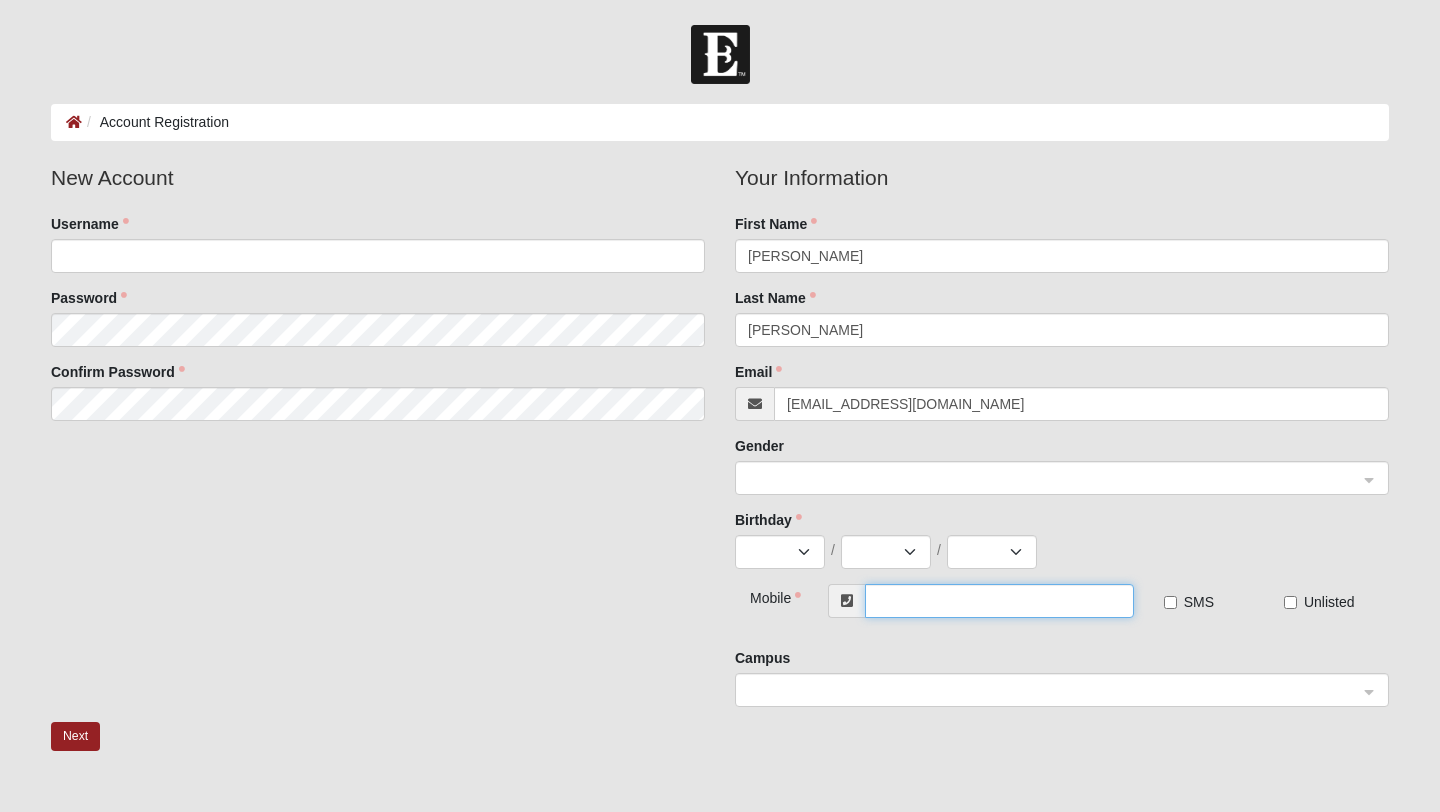 type on "(443) 844-7502" 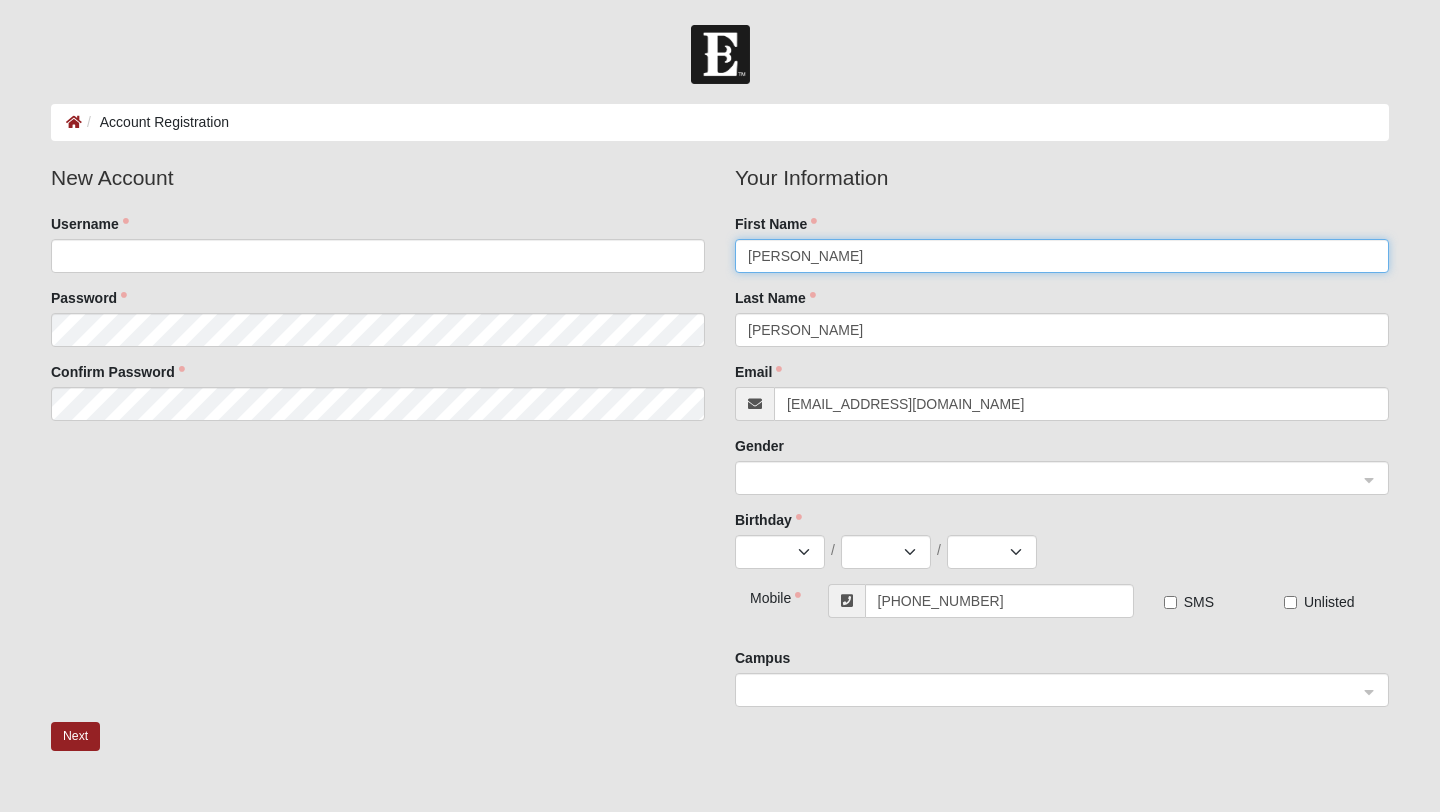 click 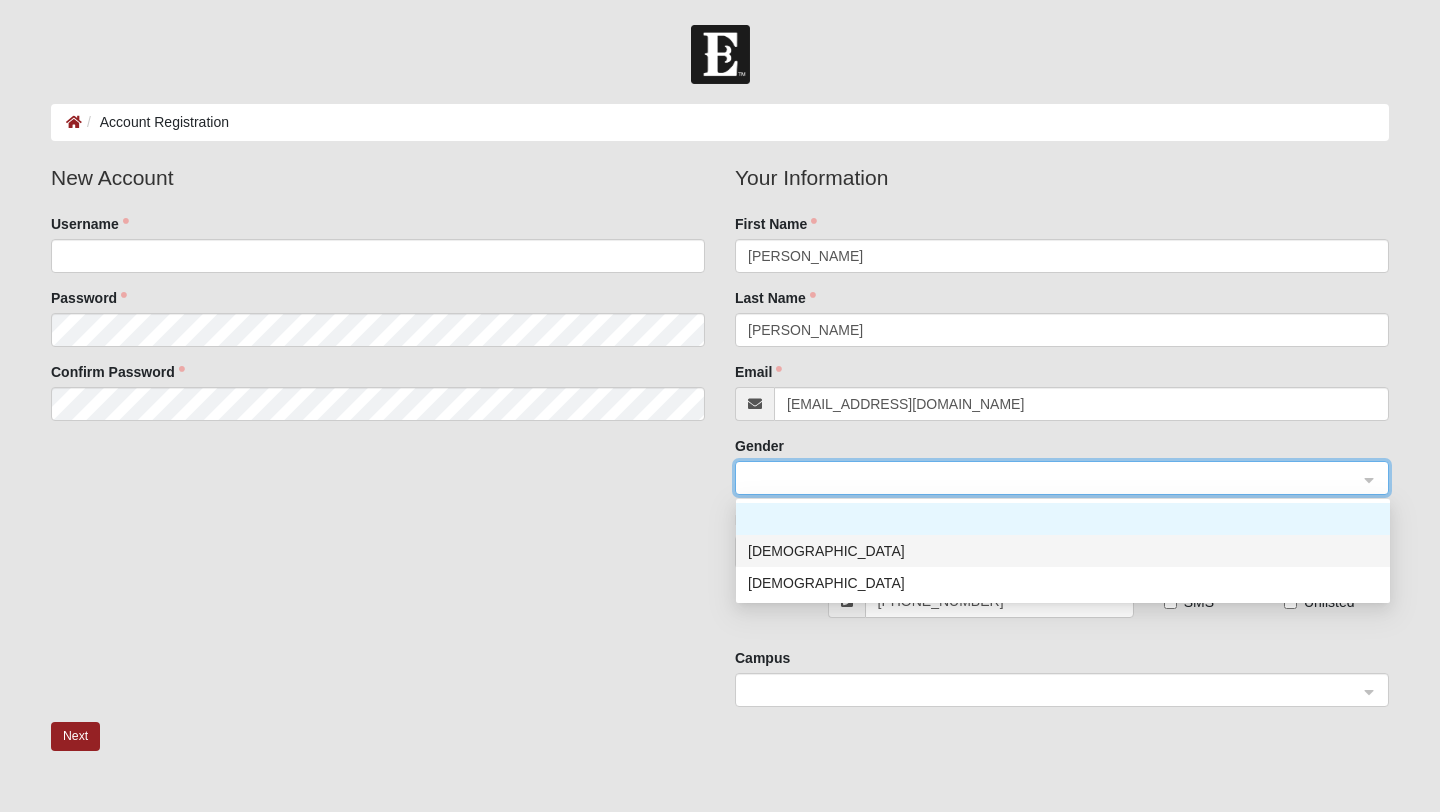 click on "Female" 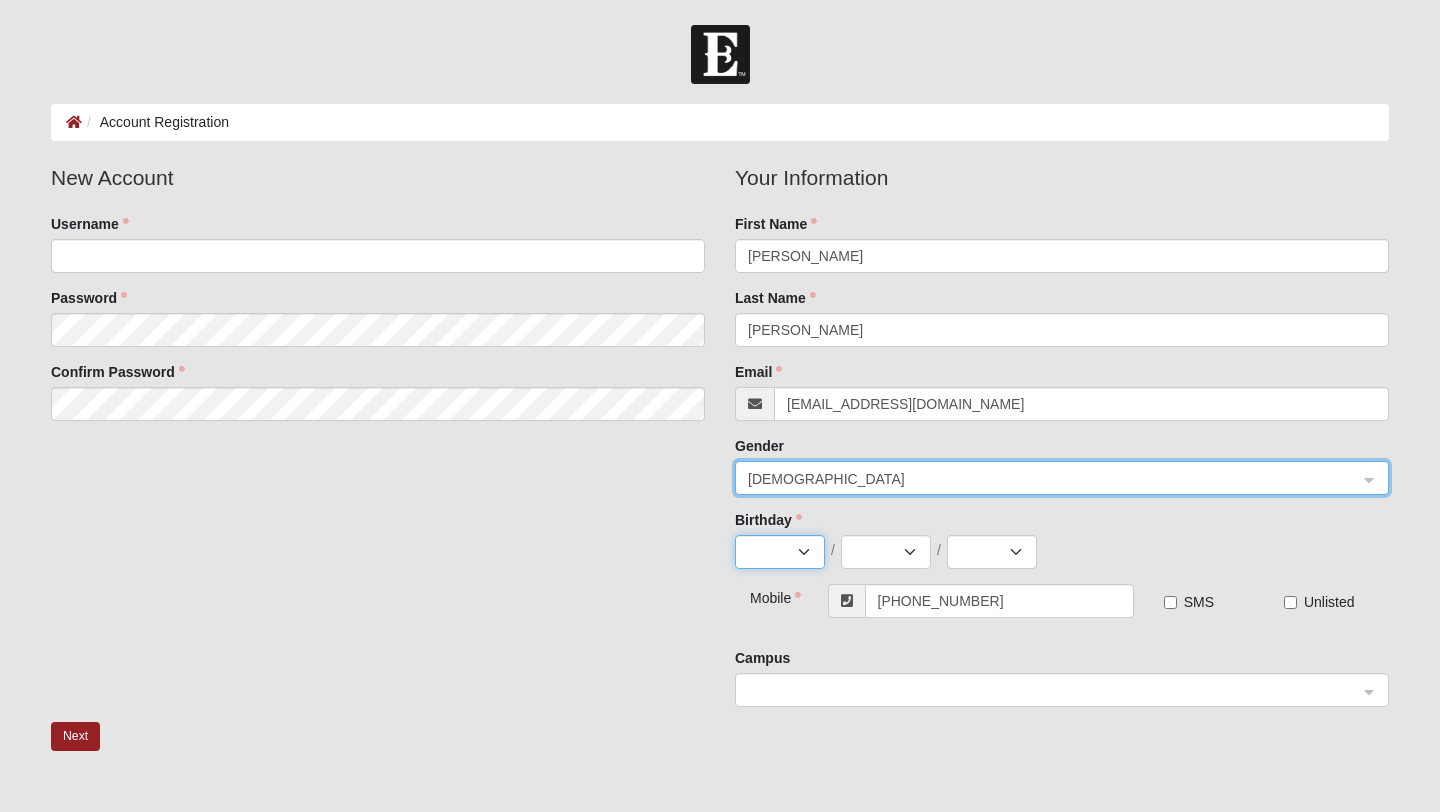 click on "Jan Feb Mar Apr May Jun Jul Aug Sep Oct Nov Dec" at bounding box center [780, 552] 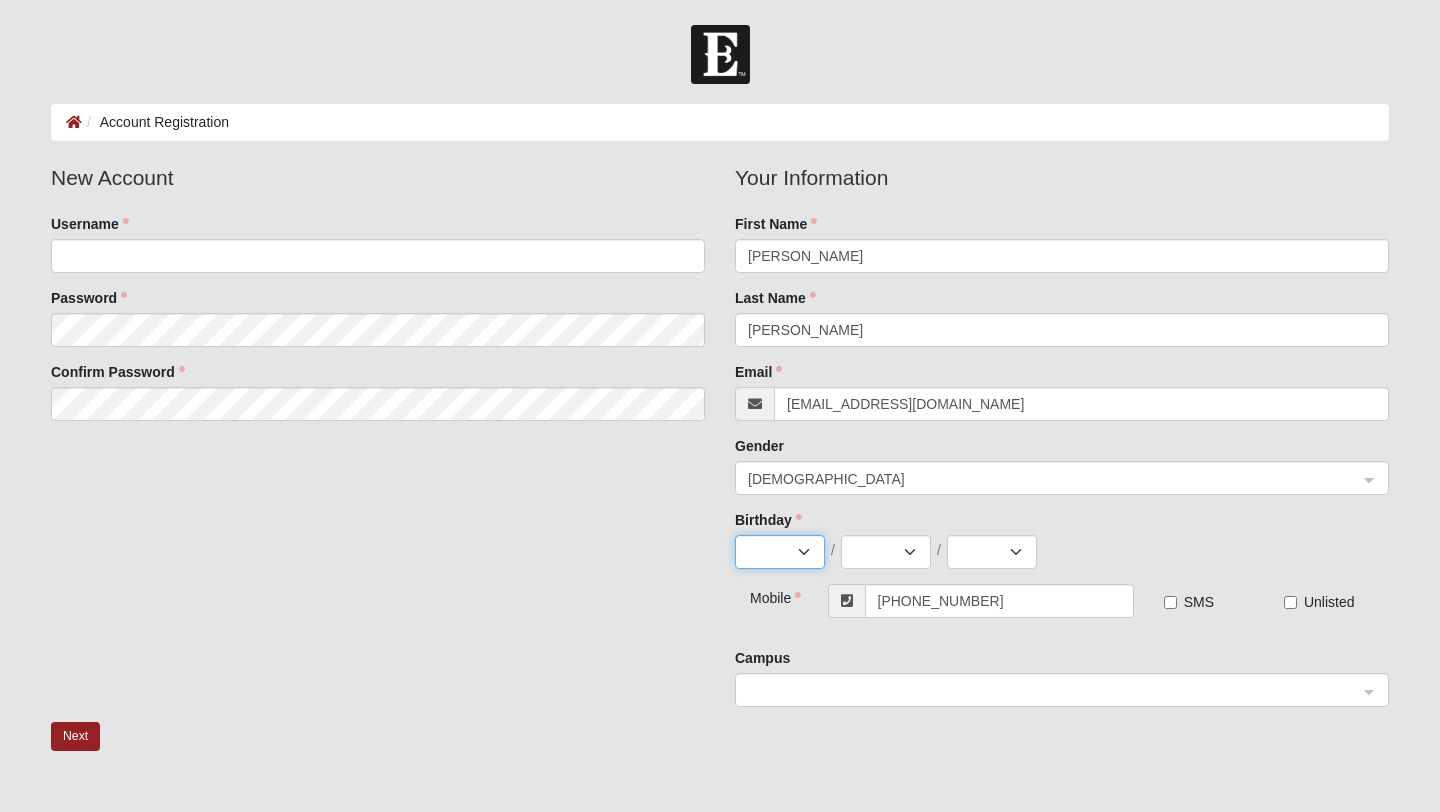 select on "1" 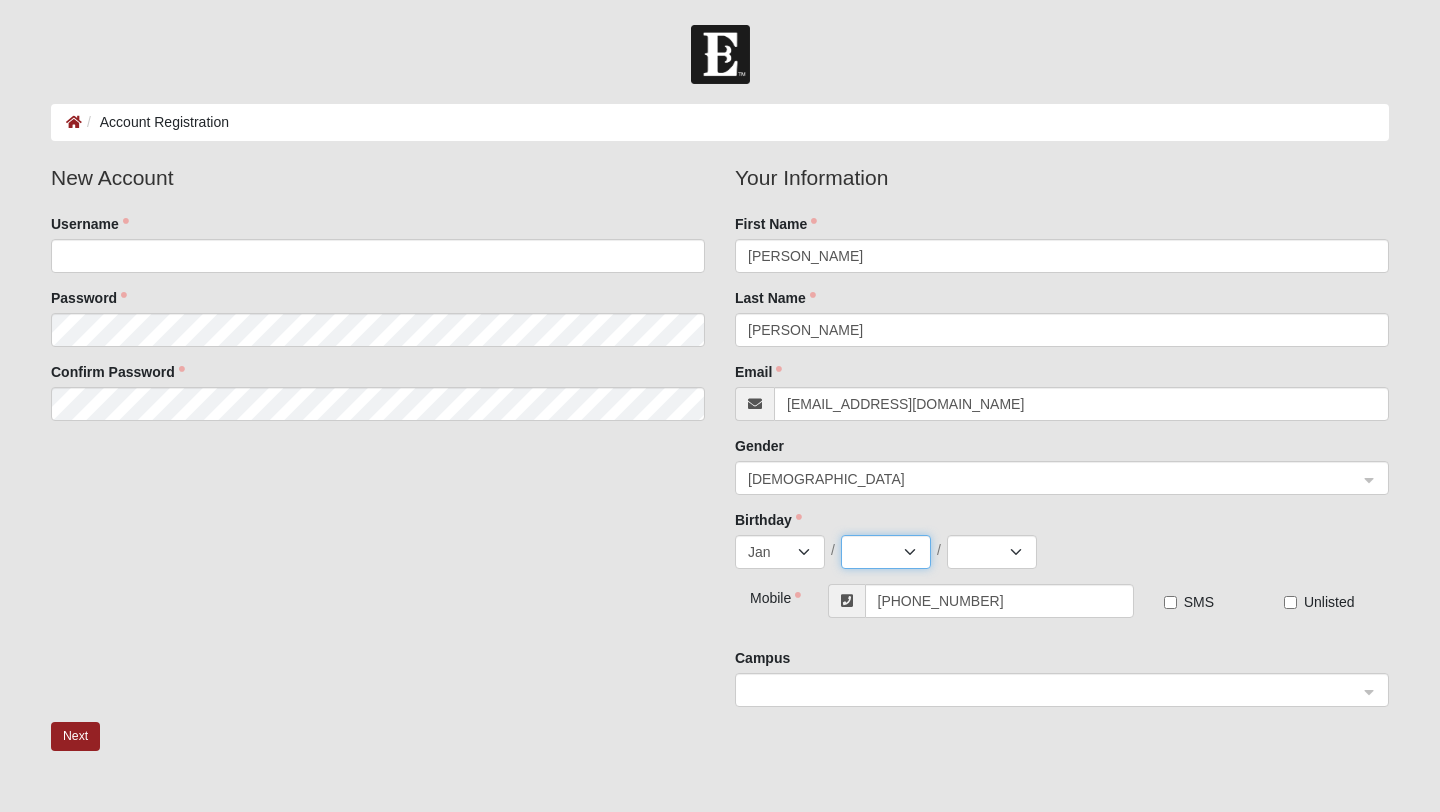 click on "1 2 3 4 5 6 7 8 9 10 11 12 13 14 15 16 17 18 19 20 21 22 23 24 25 26 27 28 29 30 31" at bounding box center (886, 552) 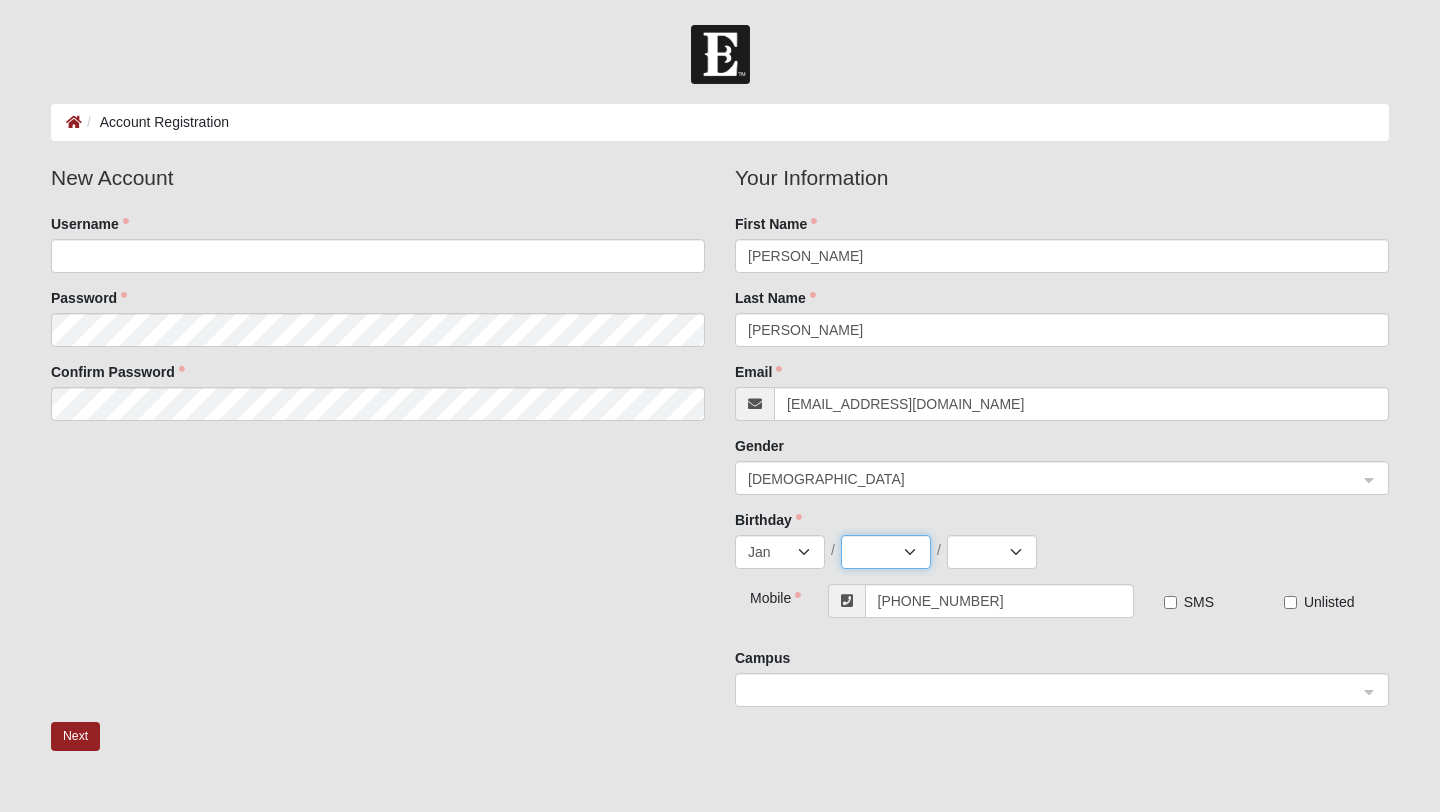 select on "12" 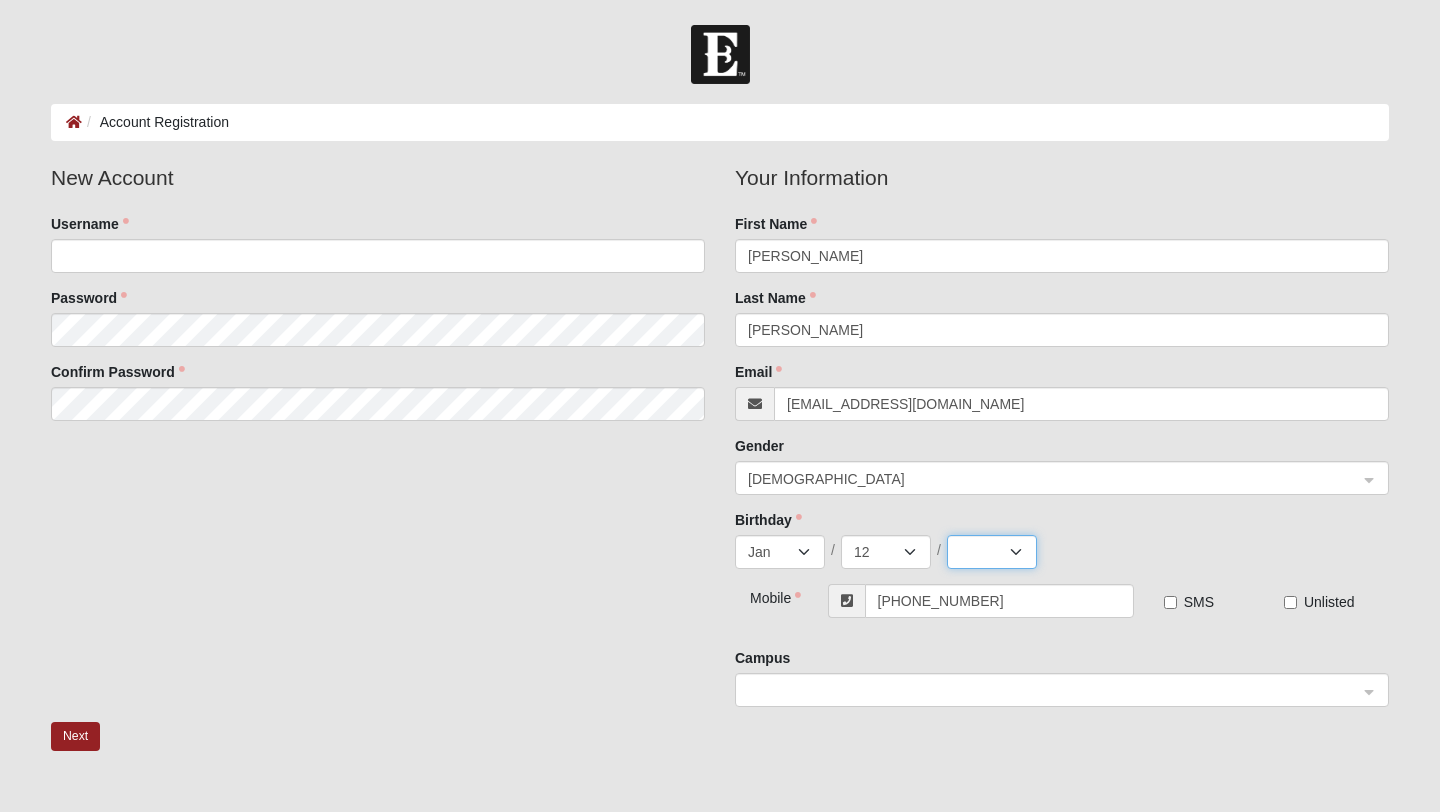 click on "2025 2024 2023 2022 2021 2020 2019 2018 2017 2016 2015 2014 2013 2012 2011 2010 2009 2008 2007 2006 2005 2004 2003 2002 2001 2000 1999 1998 1997 1996 1995 1994 1993 1992 1991 1990 1989 1988 1987 1986 1985 1984 1983 1982 1981 1980 1979 1978 1977 1976 1975 1974 1973 1972 1971 1970 1969 1968 1967 1966 1965 1964 1963 1962 1961 1960 1959 1958 1957 1956 1955 1954 1953 1952 1951 1950 1949 1948 1947 1946 1945 1944 1943 1942 1941 1940 1939 1938 1937 1936 1935 1934 1933 1932 1931 1930 1929 1928 1927 1926 1925 1924 1923 1922 1921 1920 1919 1918 1917 1916 1915 1914 1913 1912 1911 1910 1909 1908 1907 1906 1905 1904 1903 1902 1901 1900" at bounding box center [992, 552] 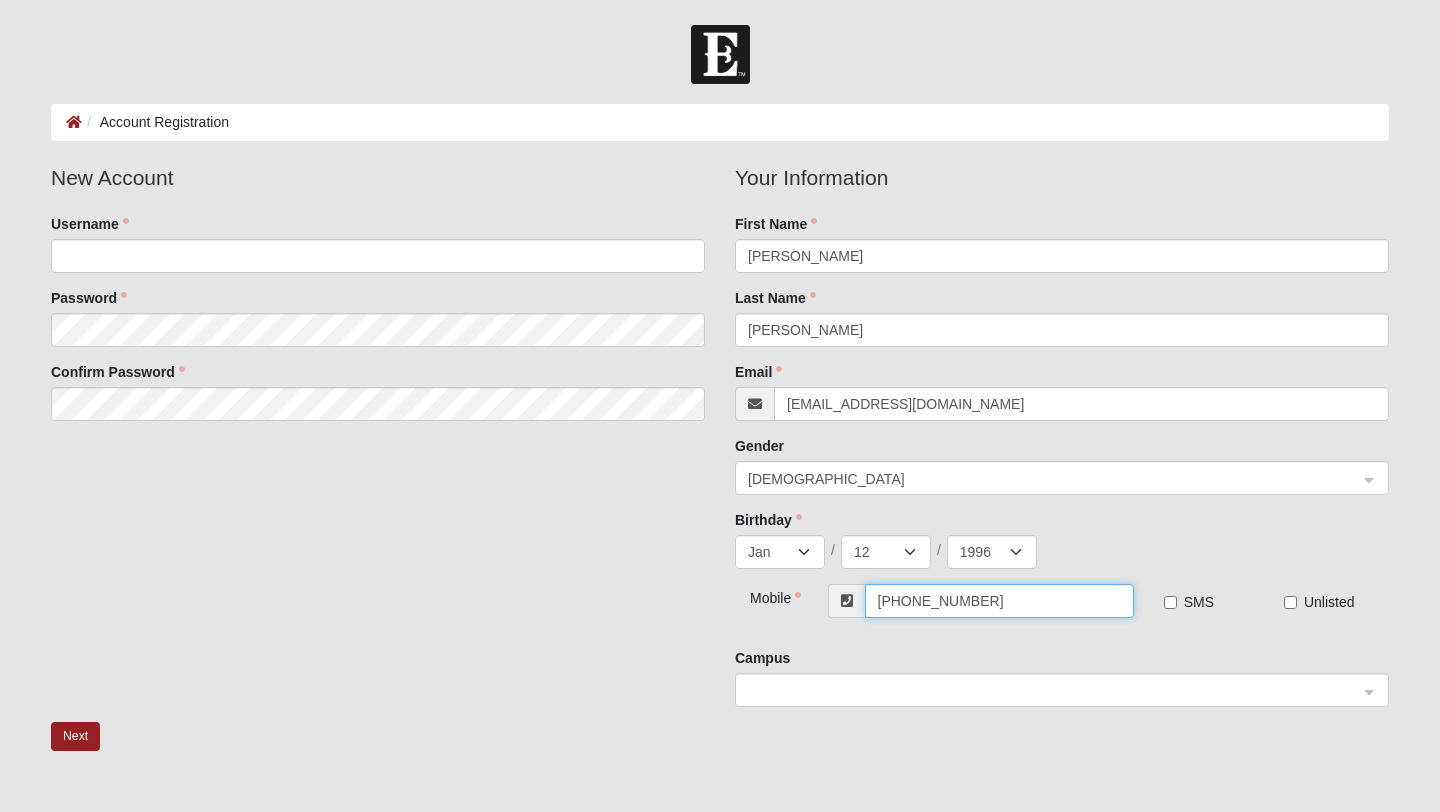 drag, startPoint x: 1011, startPoint y: 602, endPoint x: 804, endPoint y: 605, distance: 207.02174 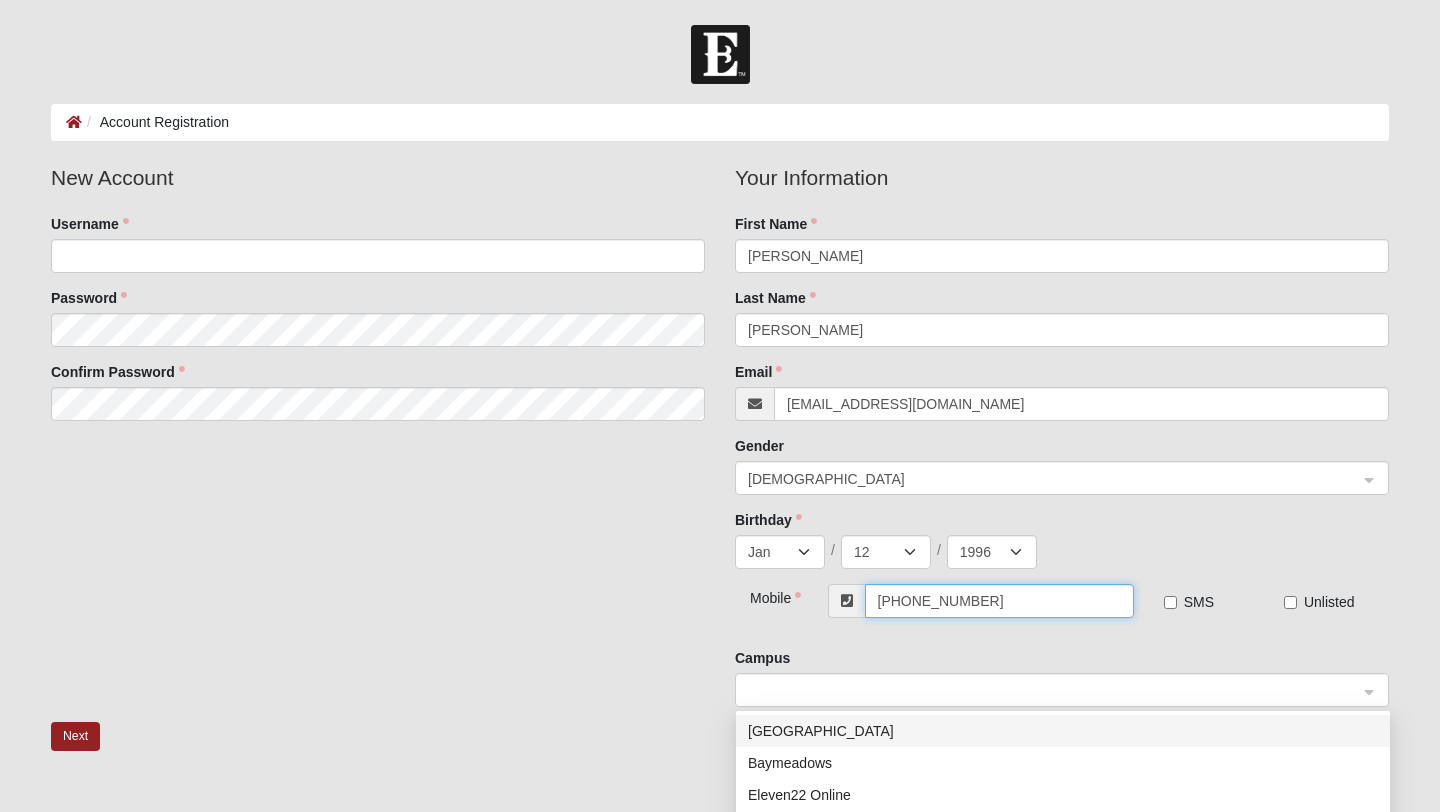 click 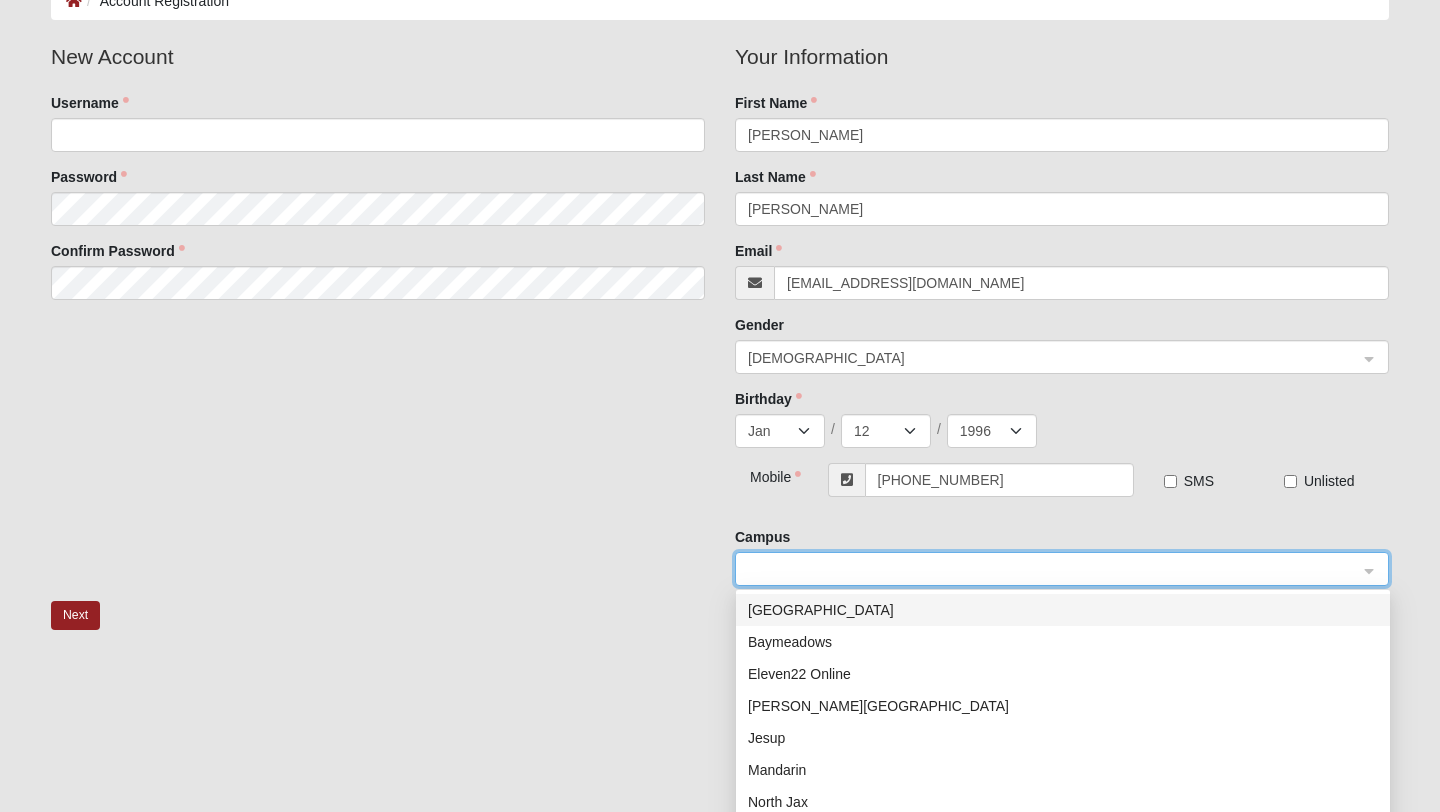 scroll, scrollTop: 191, scrollLeft: 0, axis: vertical 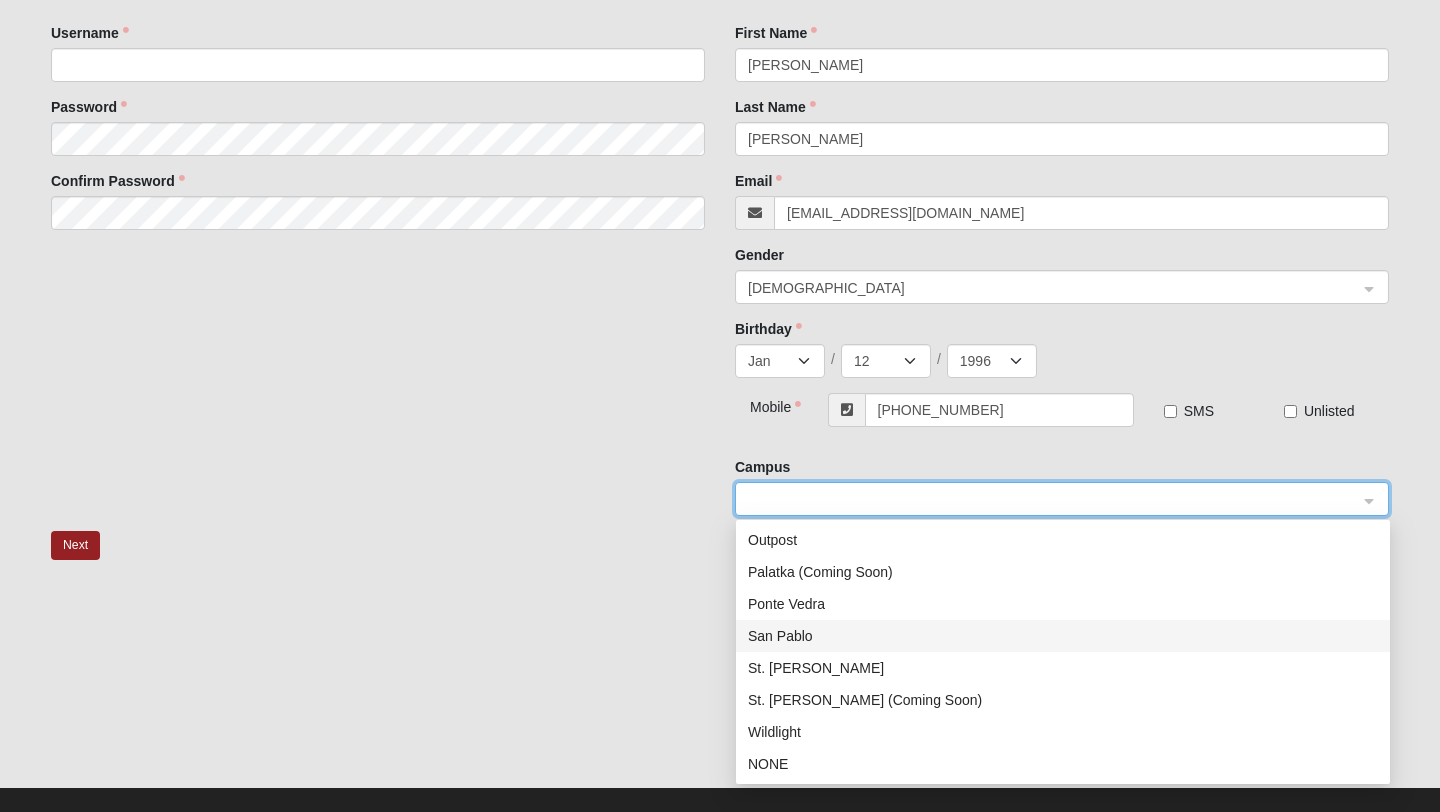 click on "San Pablo" at bounding box center (1063, 636) 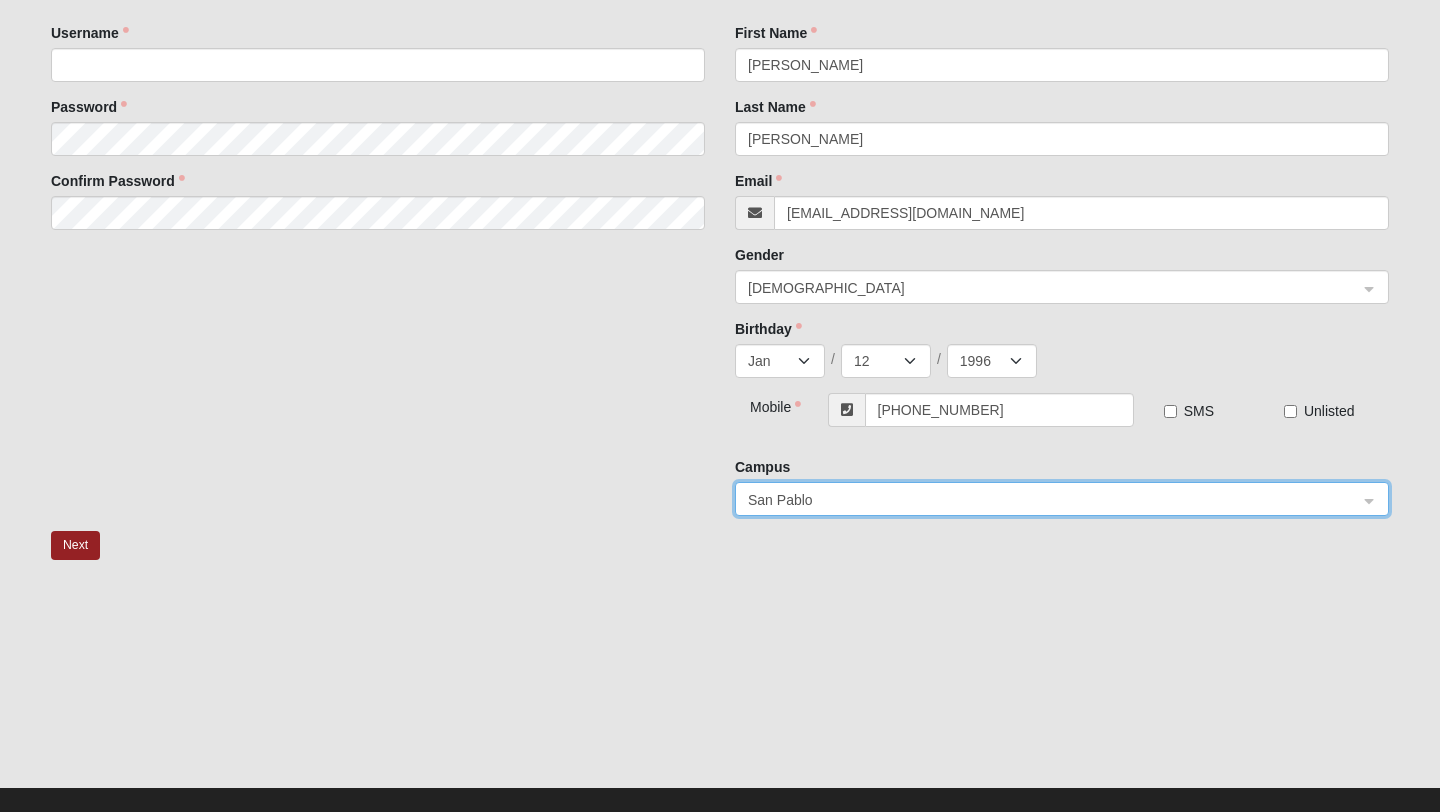 scroll, scrollTop: 218, scrollLeft: 0, axis: vertical 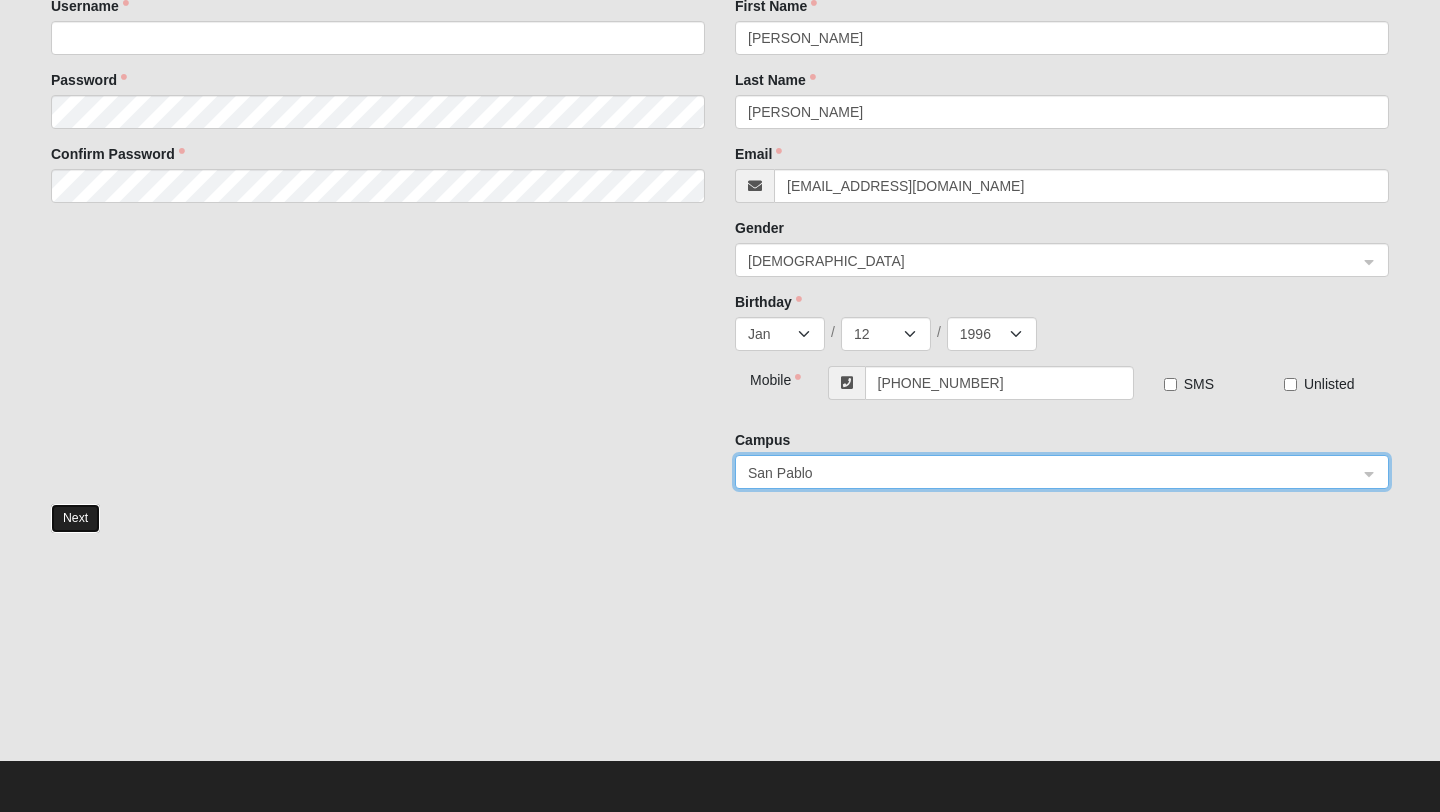 click on "Next" at bounding box center (75, 518) 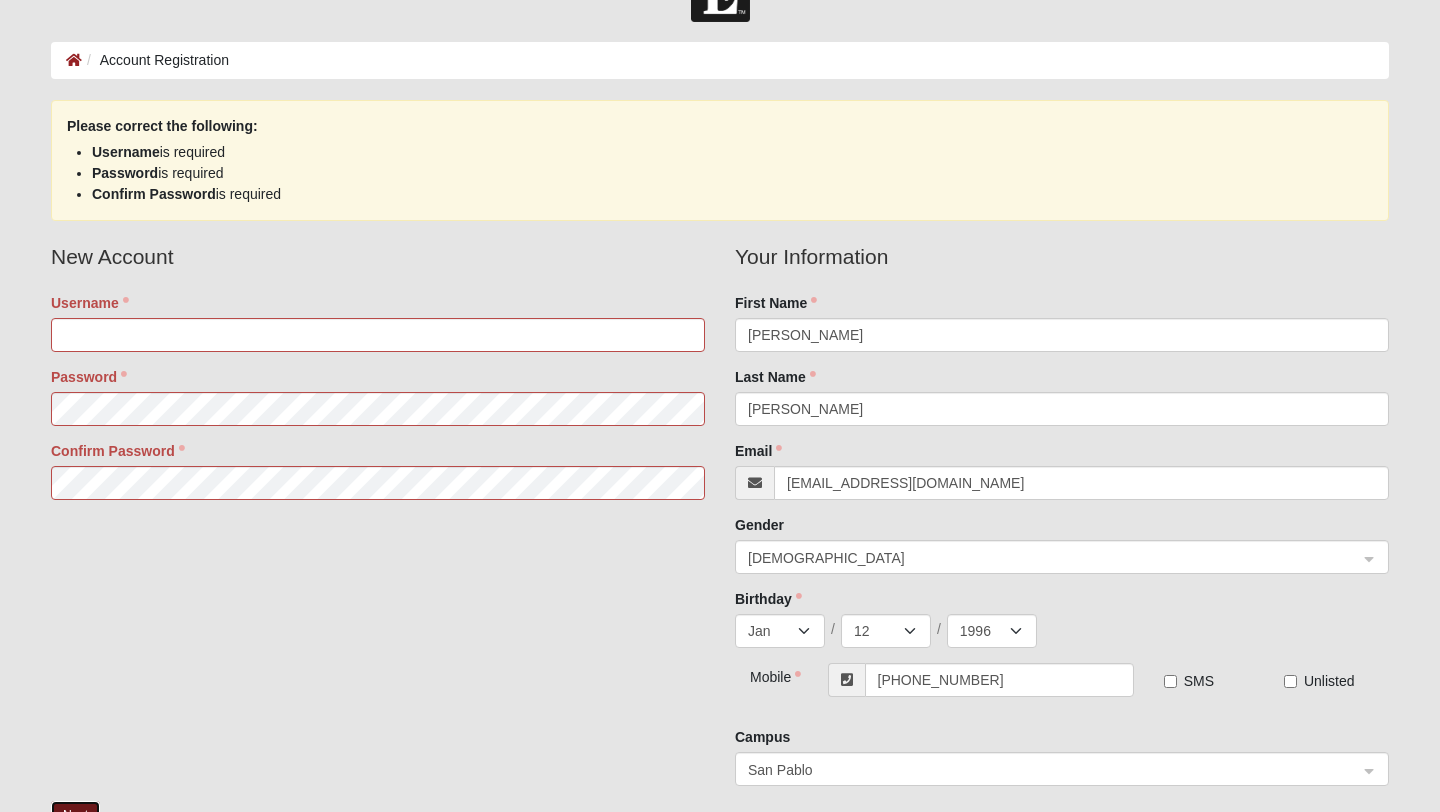 scroll, scrollTop: 52, scrollLeft: 0, axis: vertical 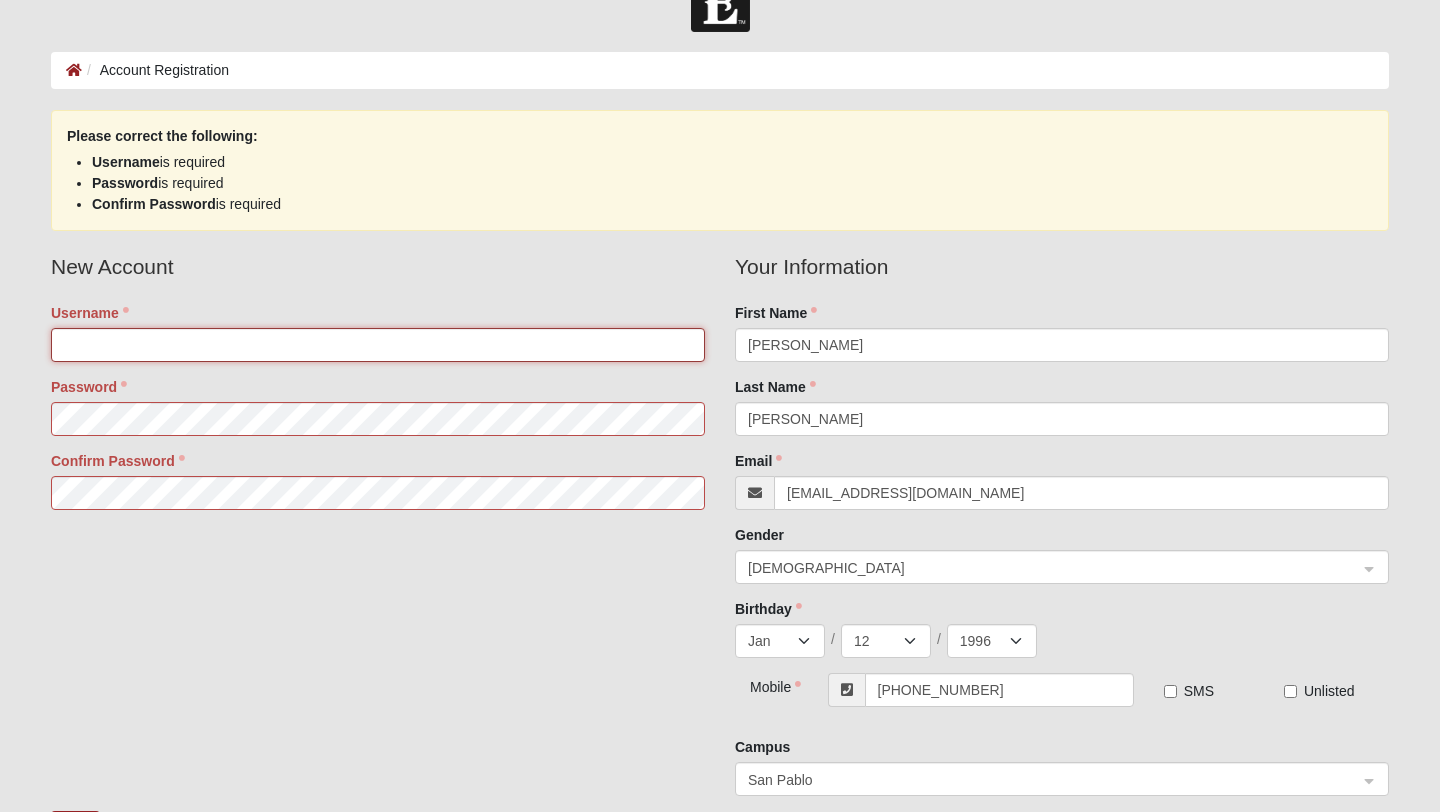 click on "Username" 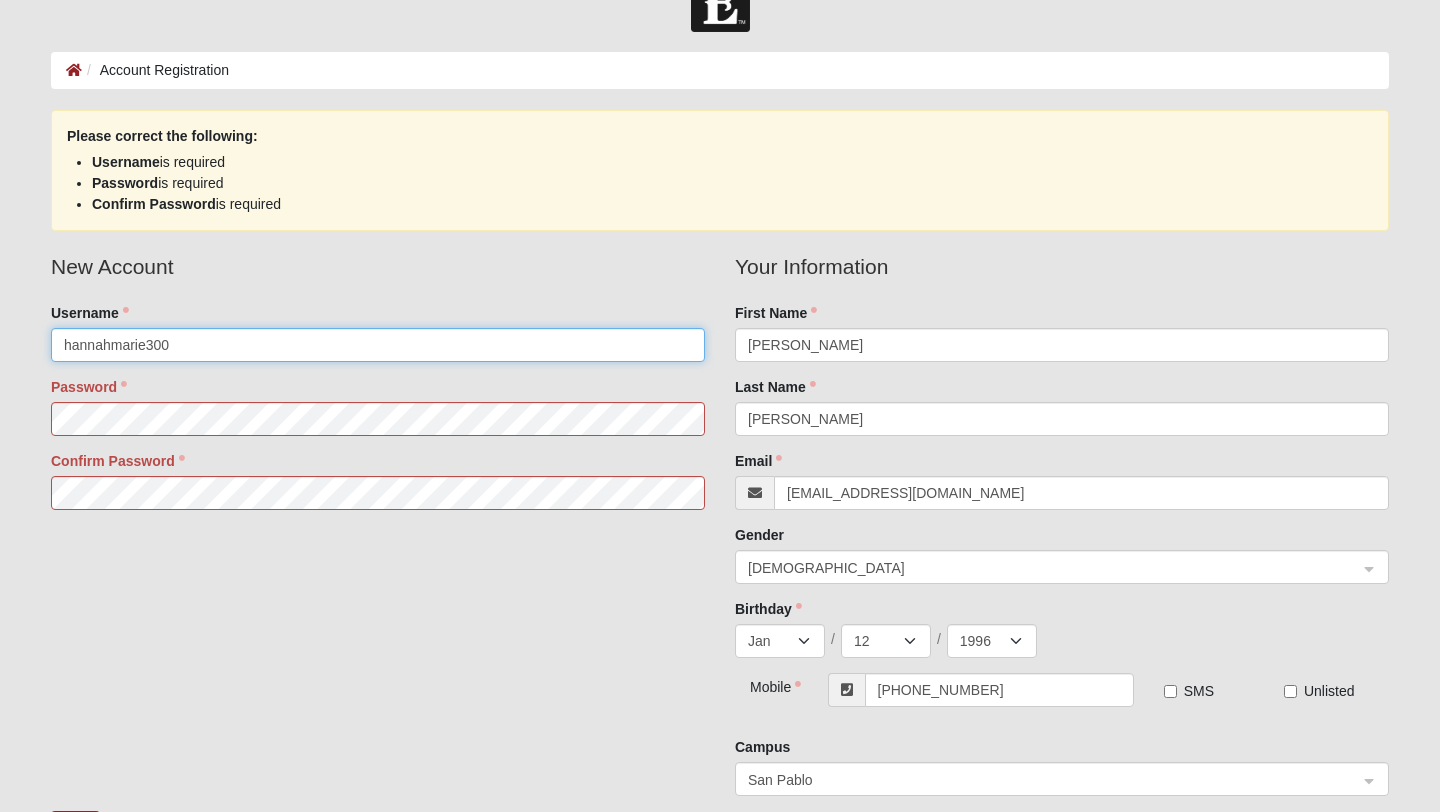 type on "hannahmarie300" 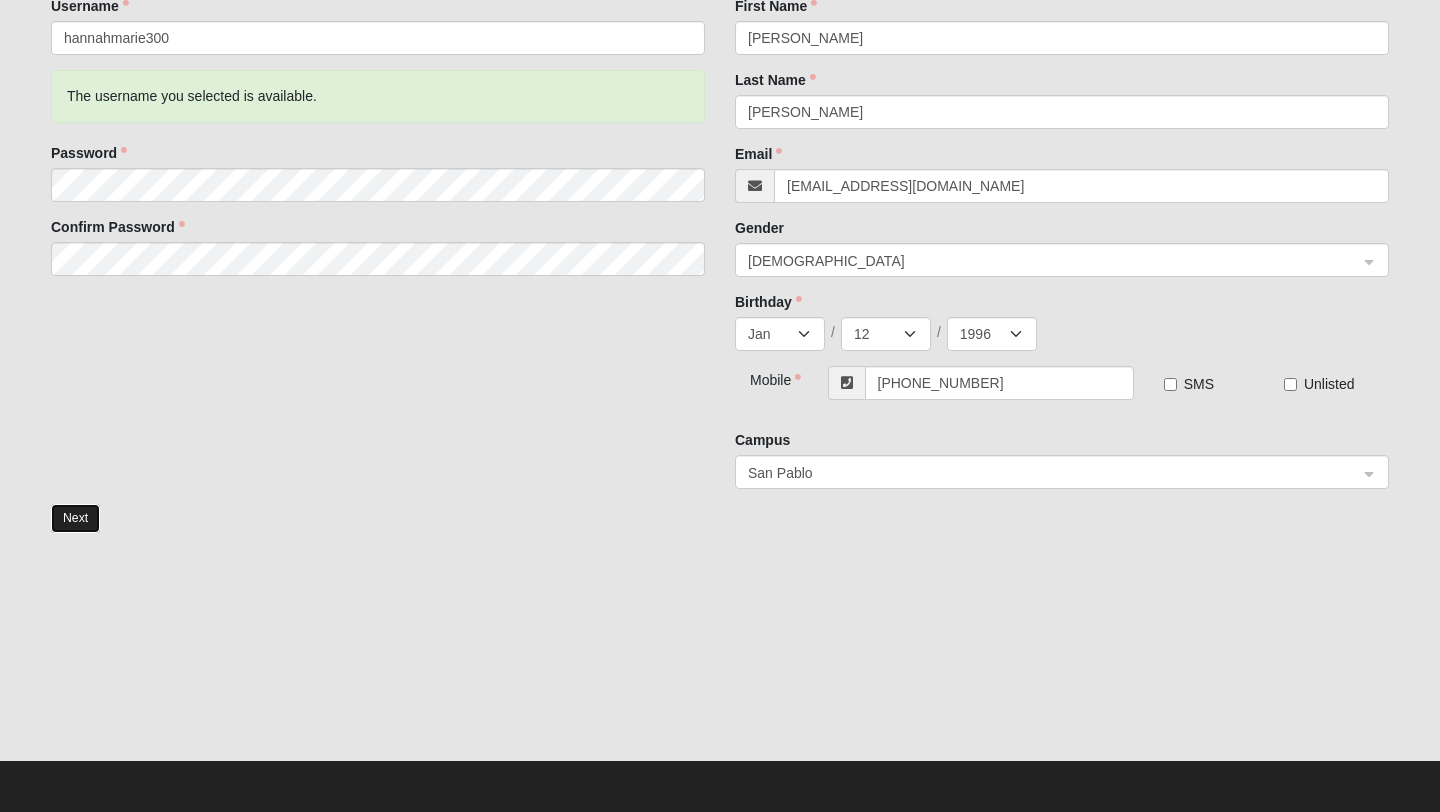 click on "Next" at bounding box center [75, 518] 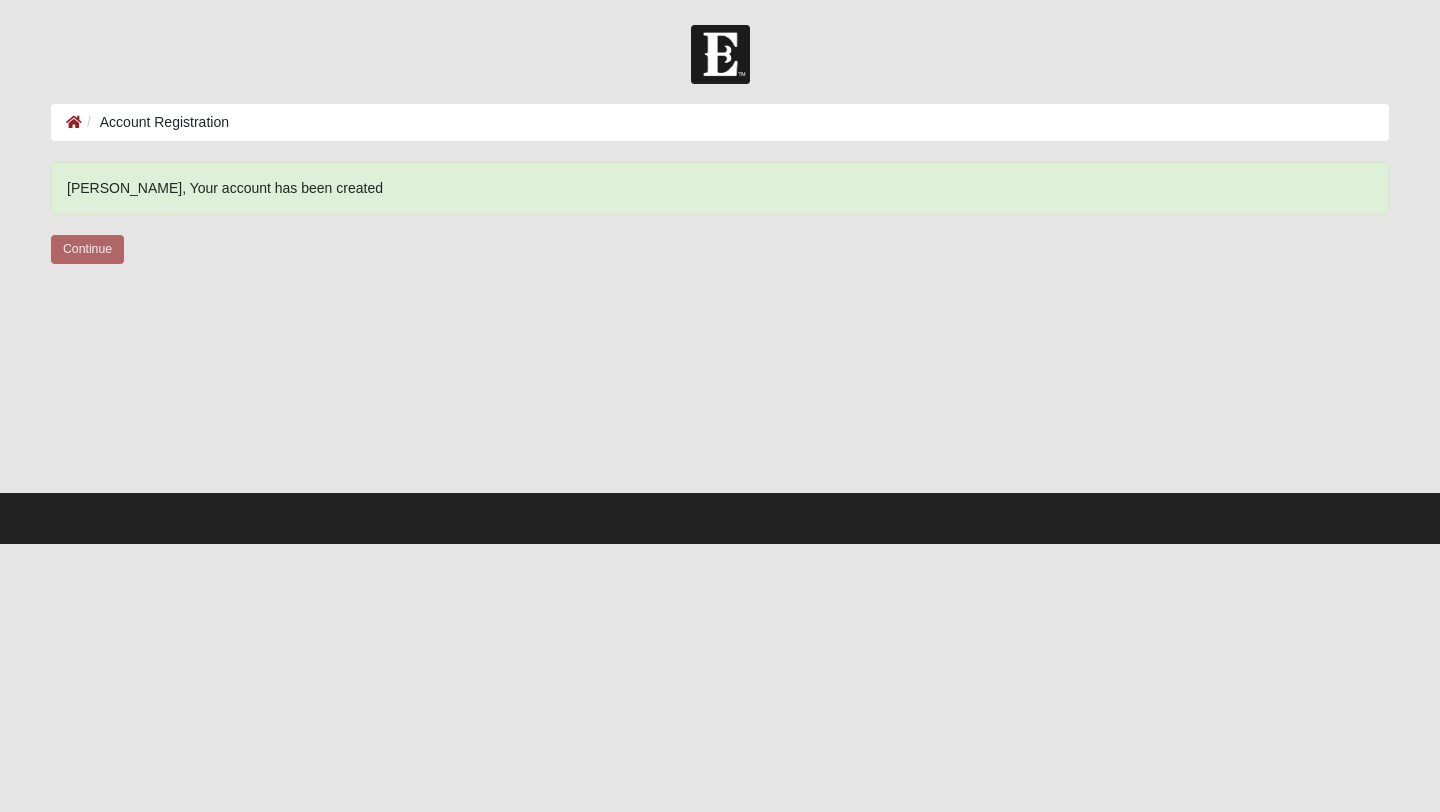 scroll, scrollTop: 0, scrollLeft: 0, axis: both 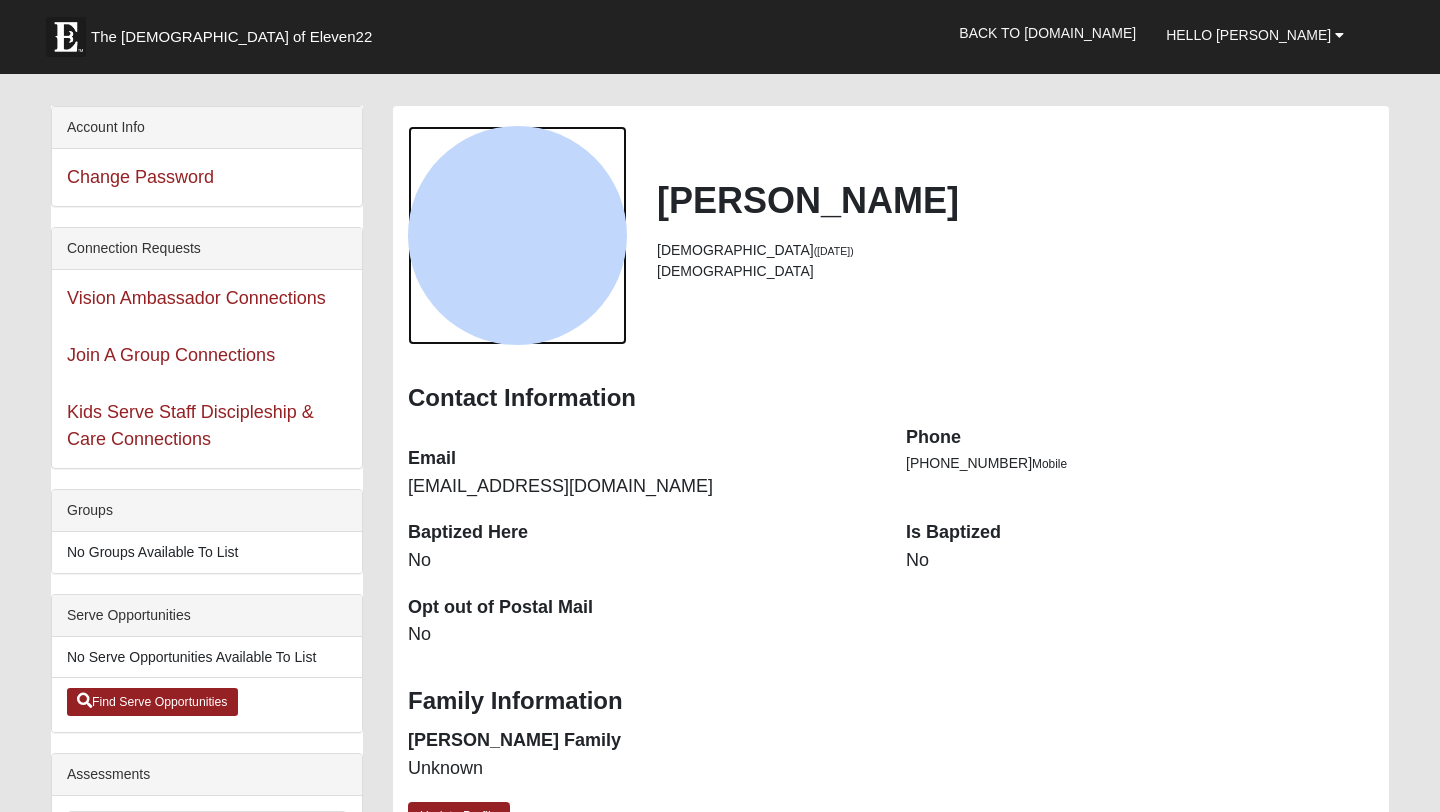 click at bounding box center [517, 235] 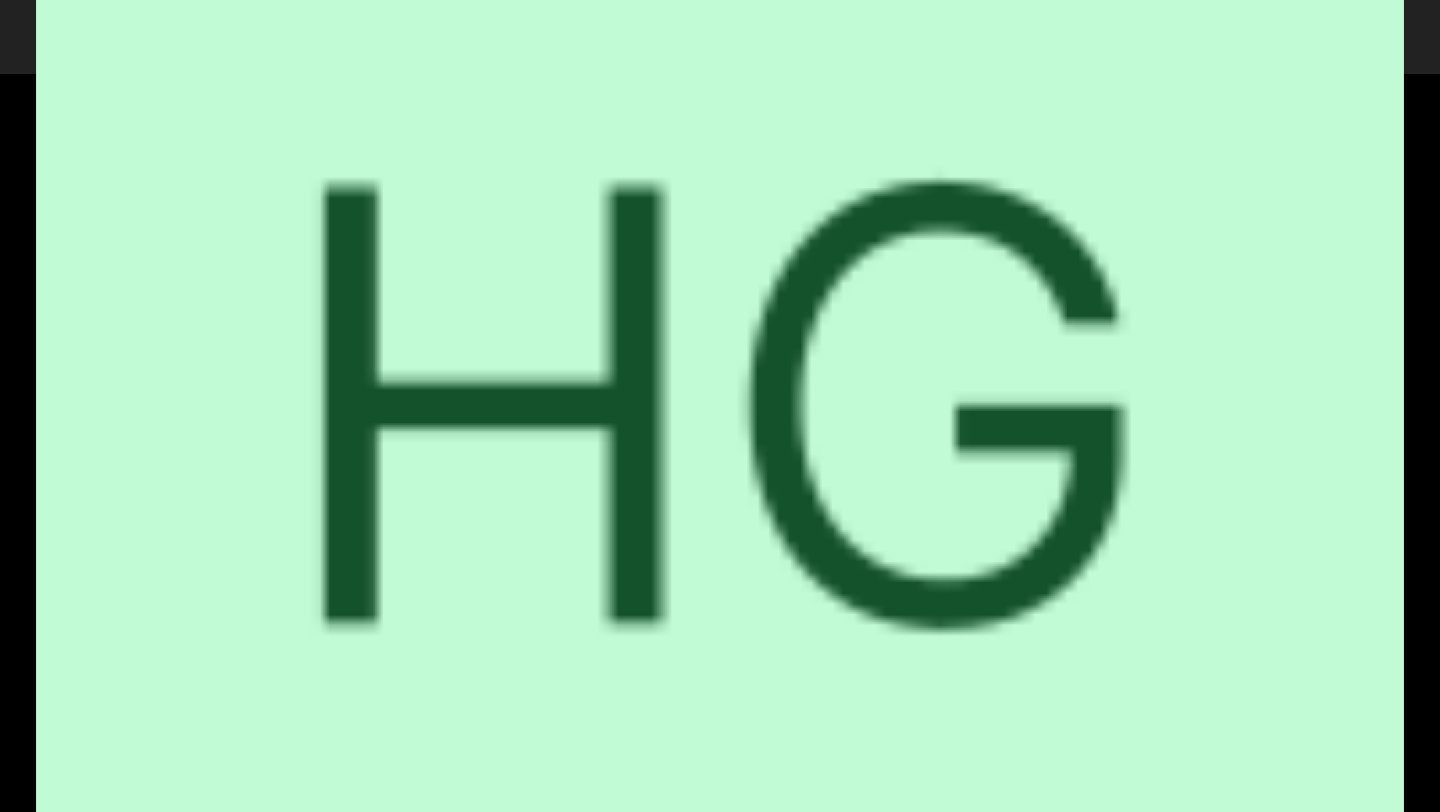 click at bounding box center (720, 406) 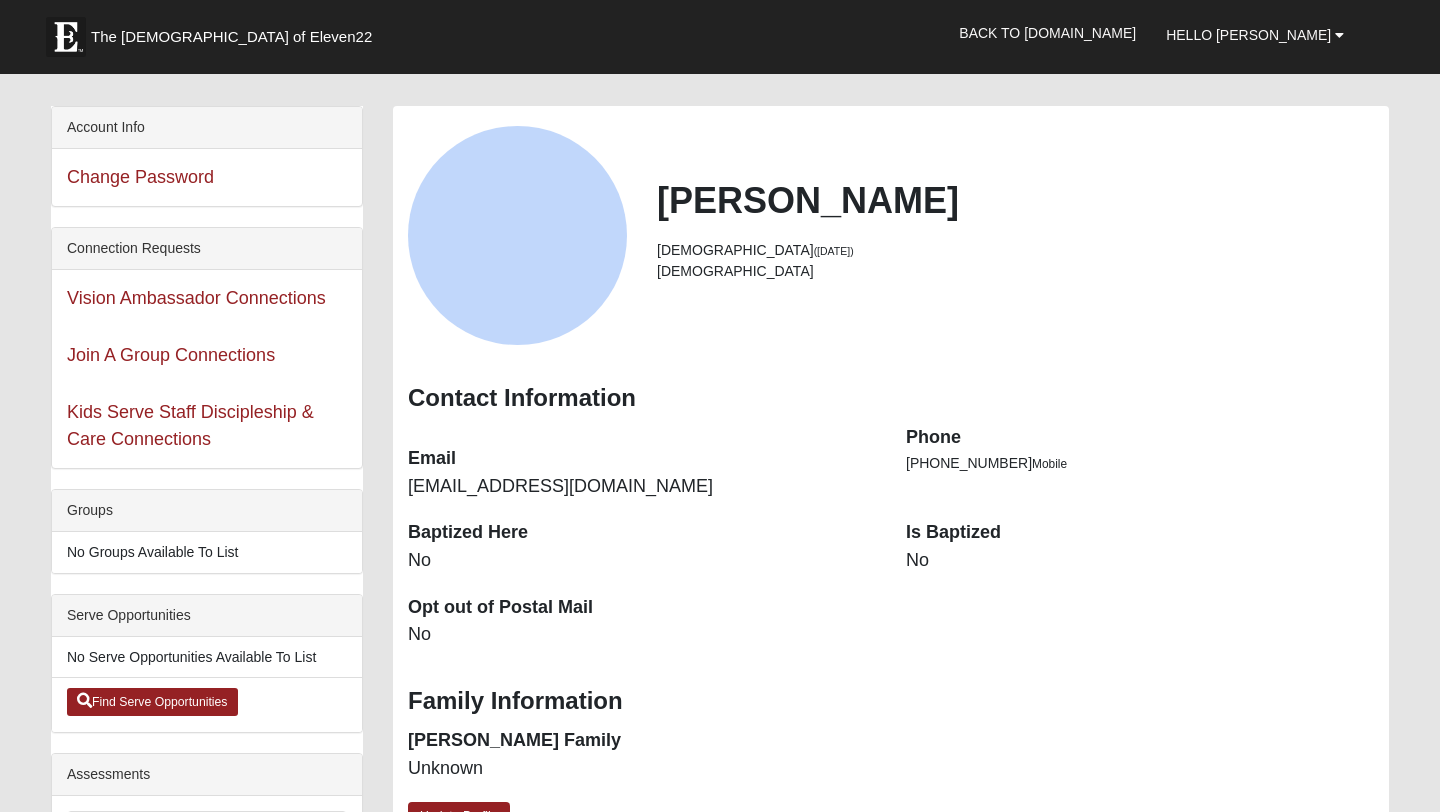 click on "Hannah Gary
29 years old  (1/12/1996)
Female
Contact Information
Email
Phone" at bounding box center (891, 488) 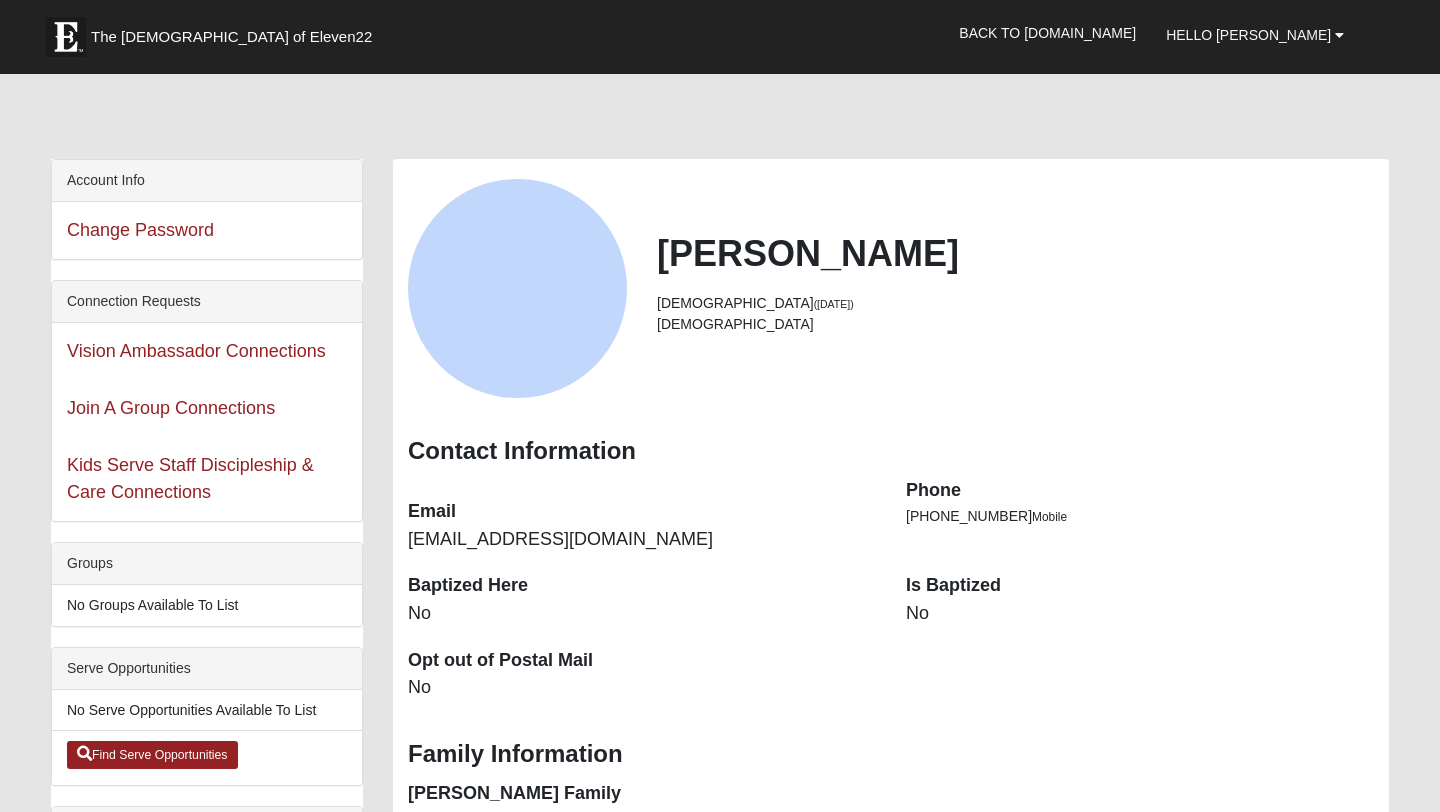 scroll, scrollTop: 0, scrollLeft: 0, axis: both 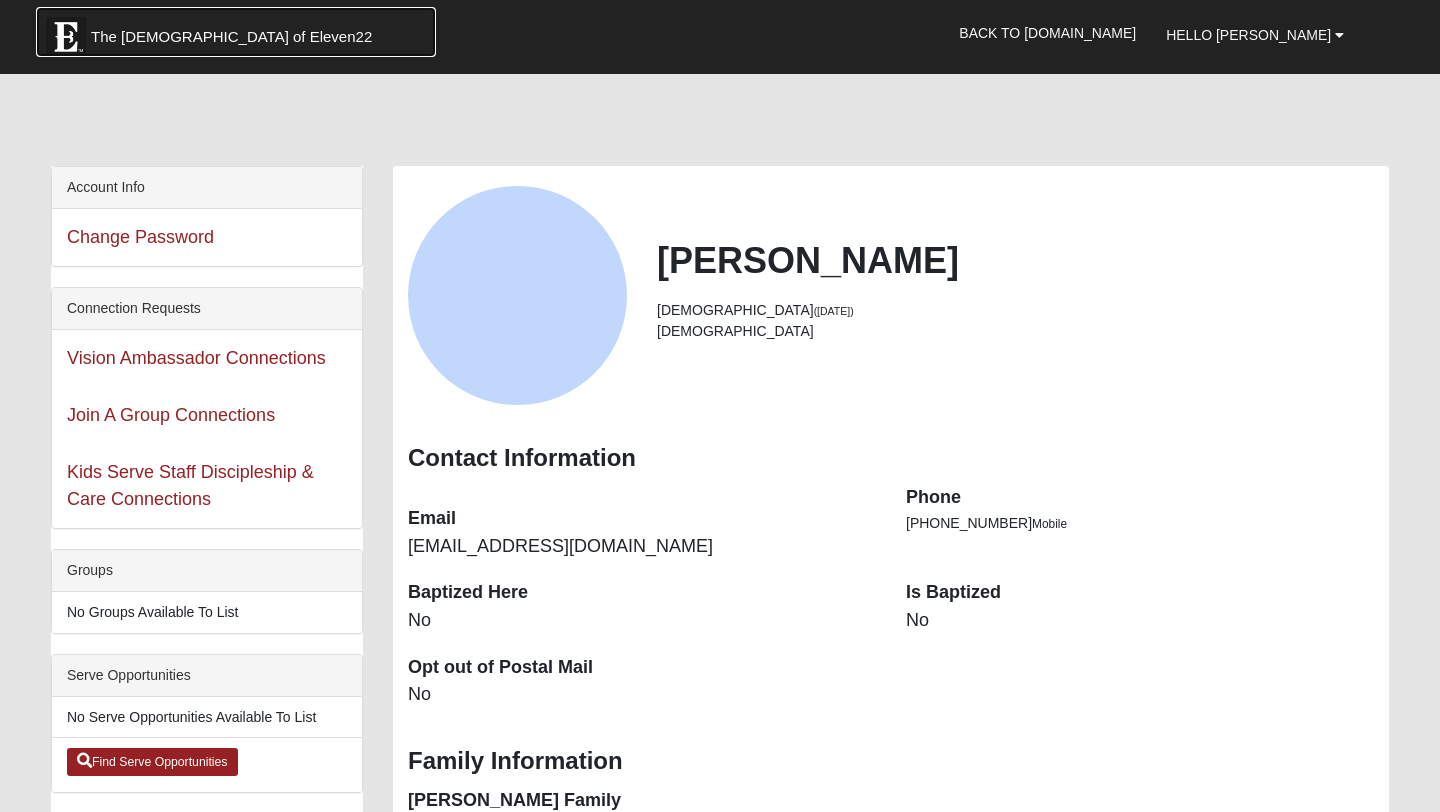 click at bounding box center (66, 37) 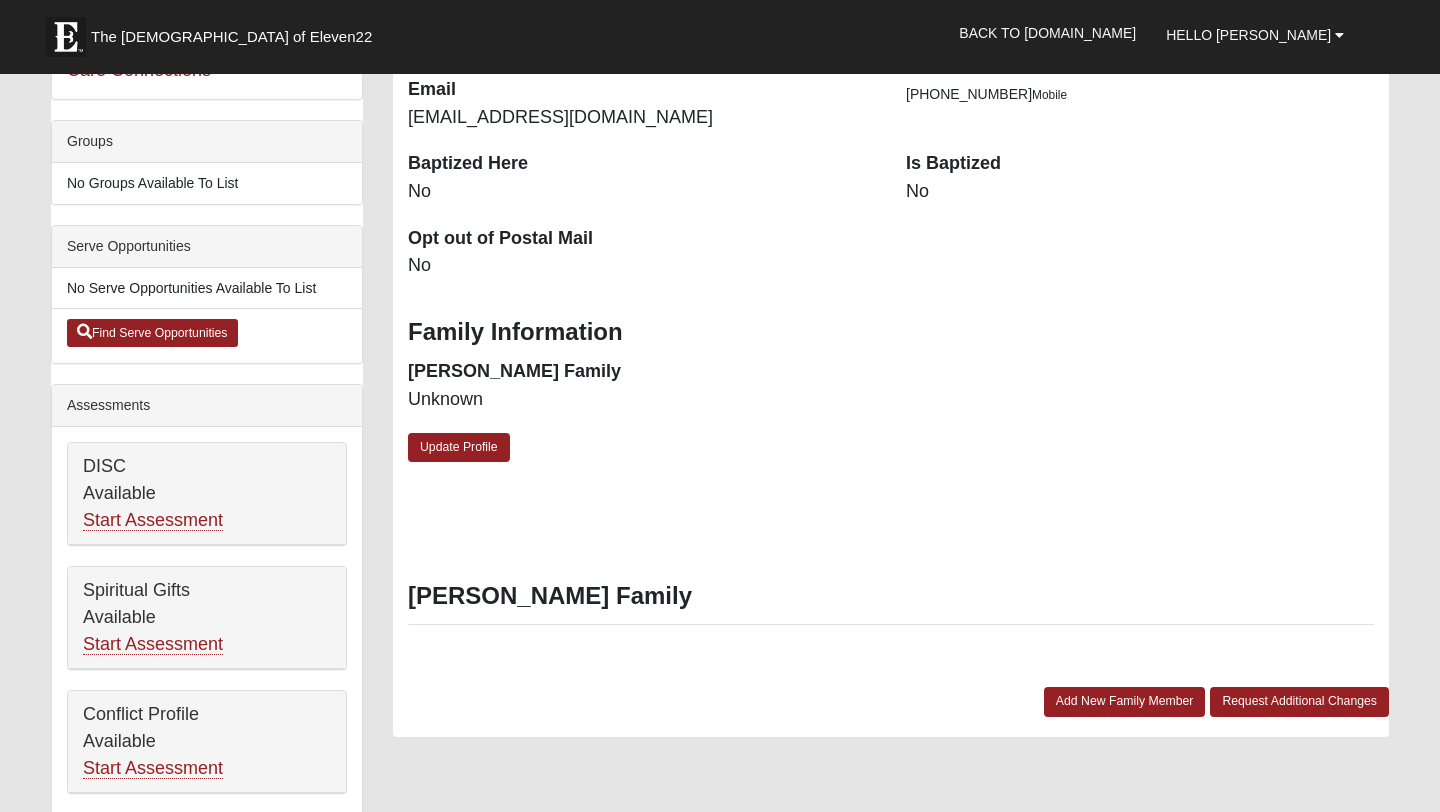 scroll, scrollTop: 432, scrollLeft: 0, axis: vertical 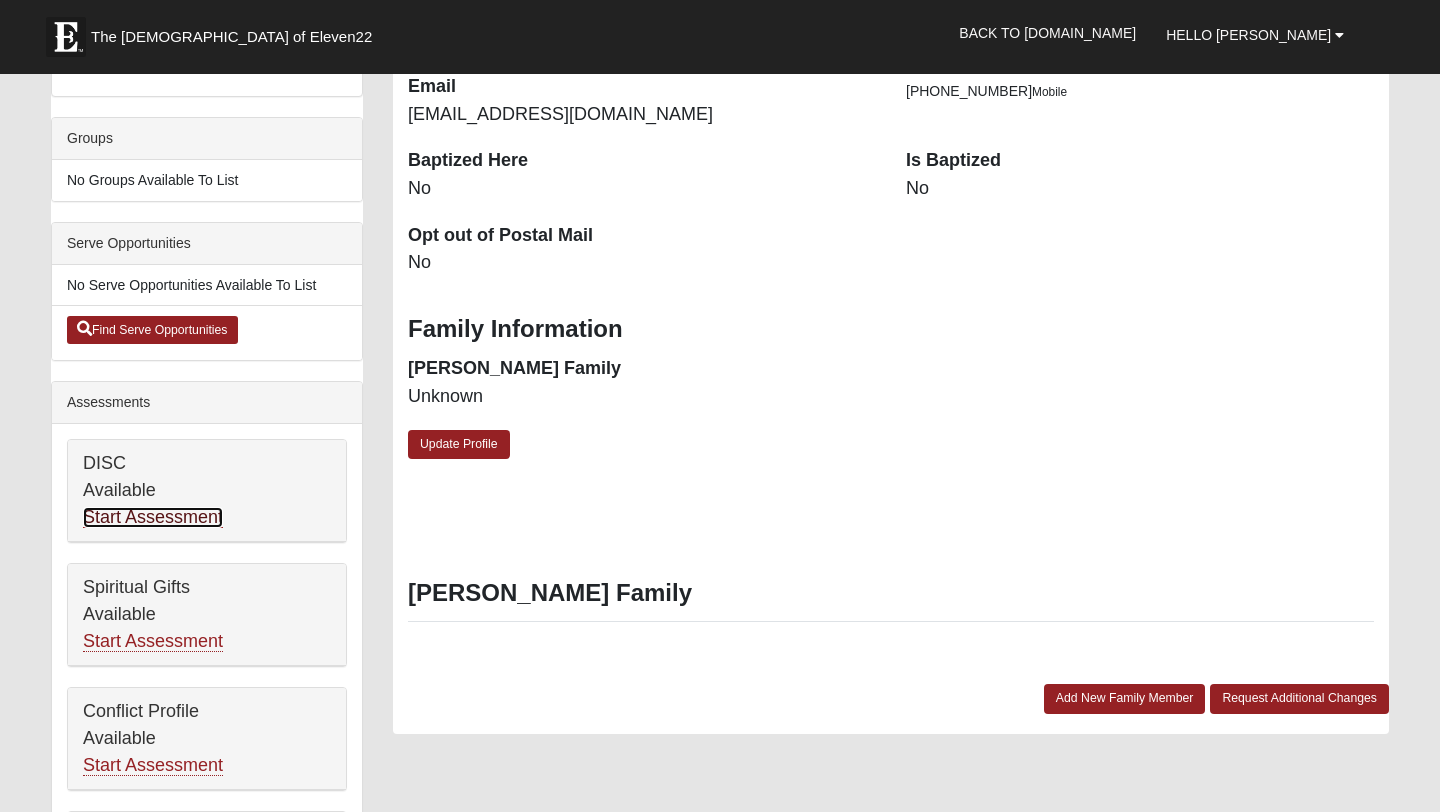 click on "Start Assessment" at bounding box center (153, 517) 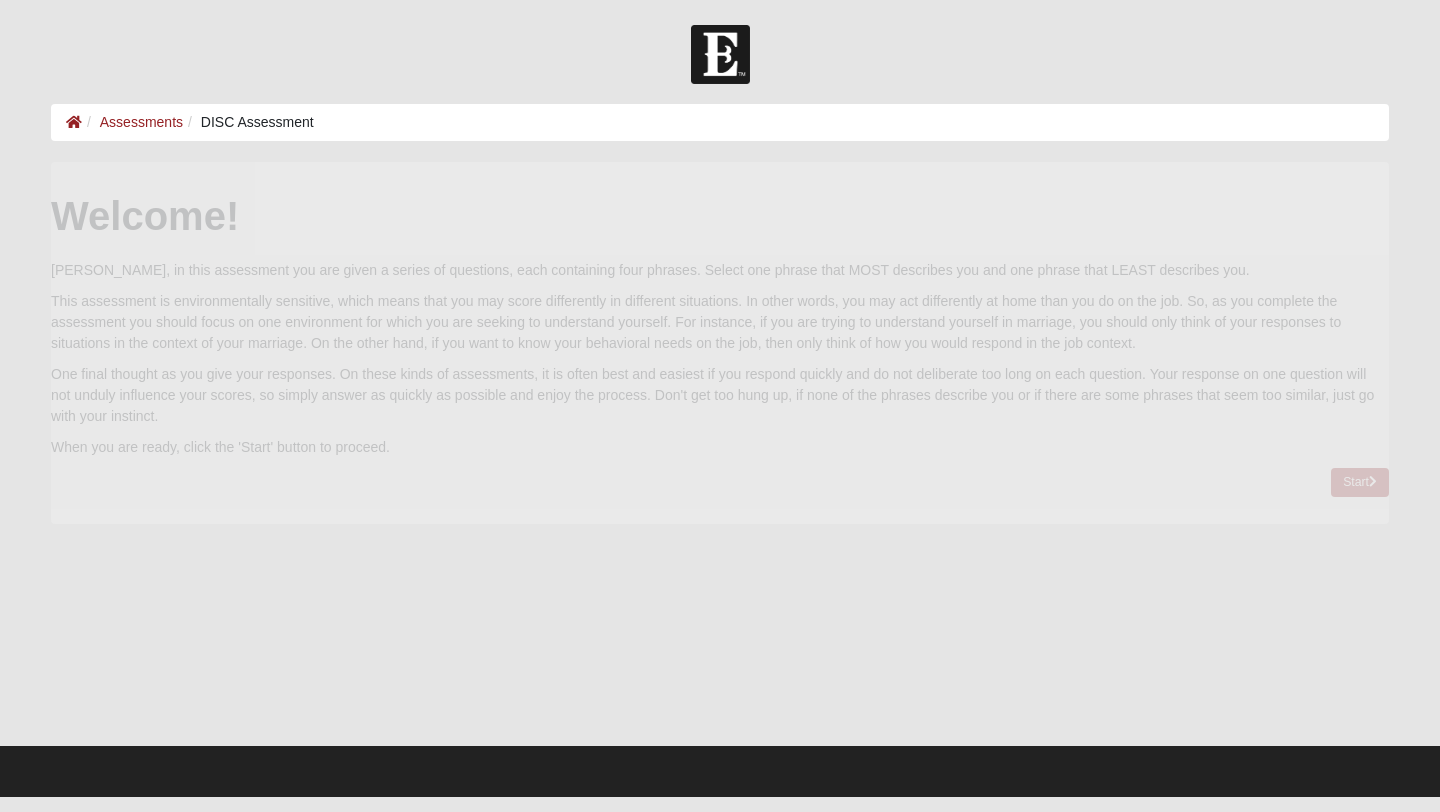 scroll, scrollTop: 0, scrollLeft: 0, axis: both 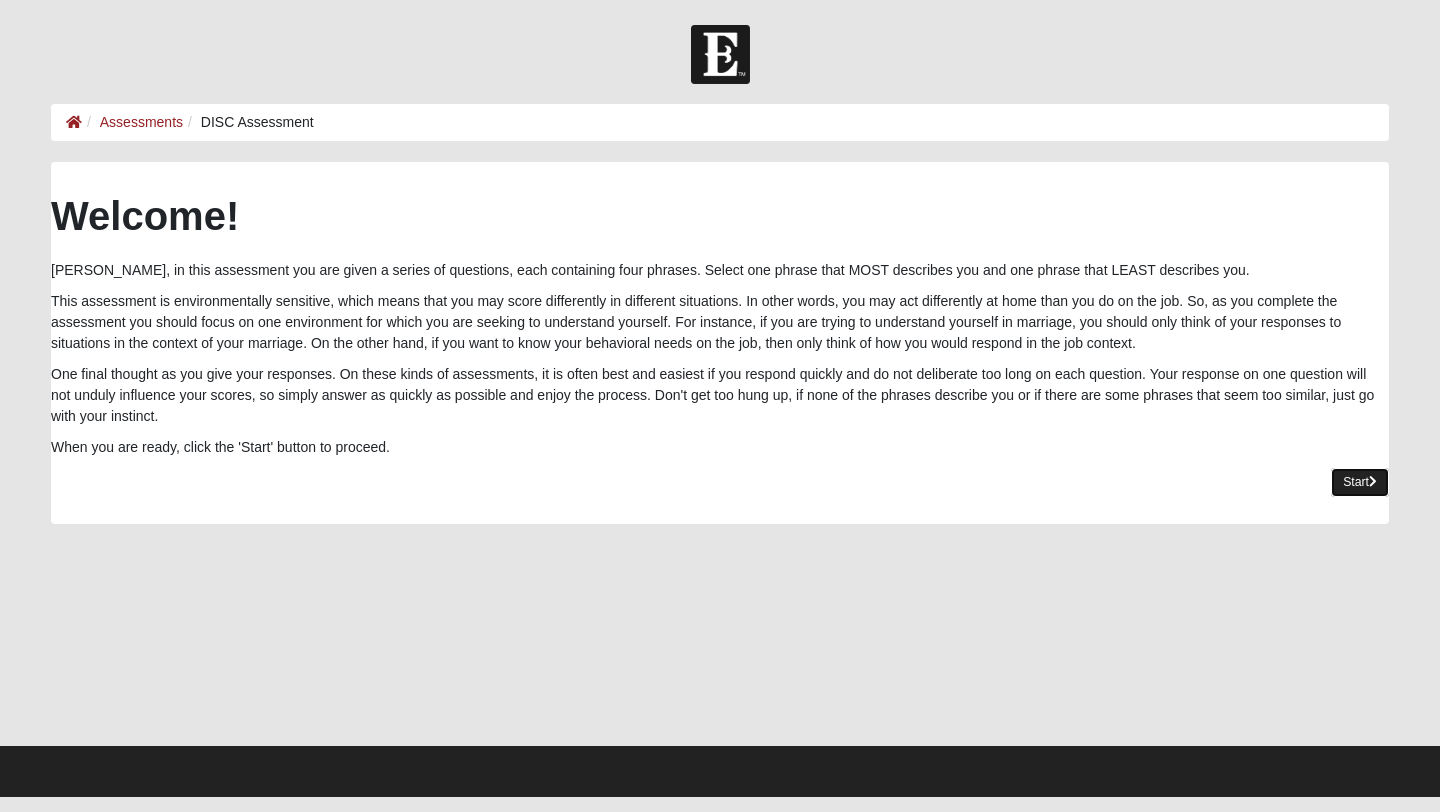 click on "Start" at bounding box center (1360, 482) 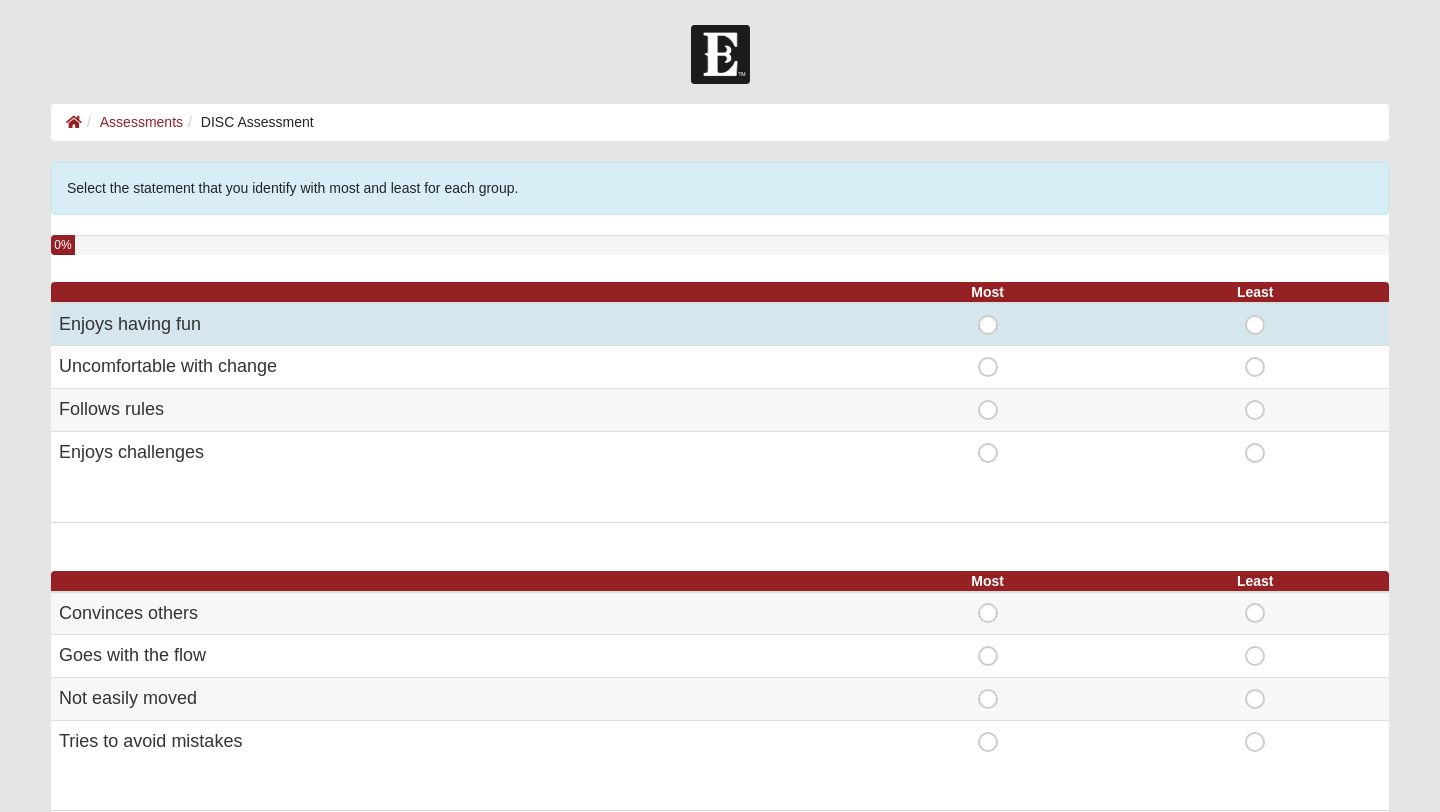 click on "Most" at bounding box center [988, 315] 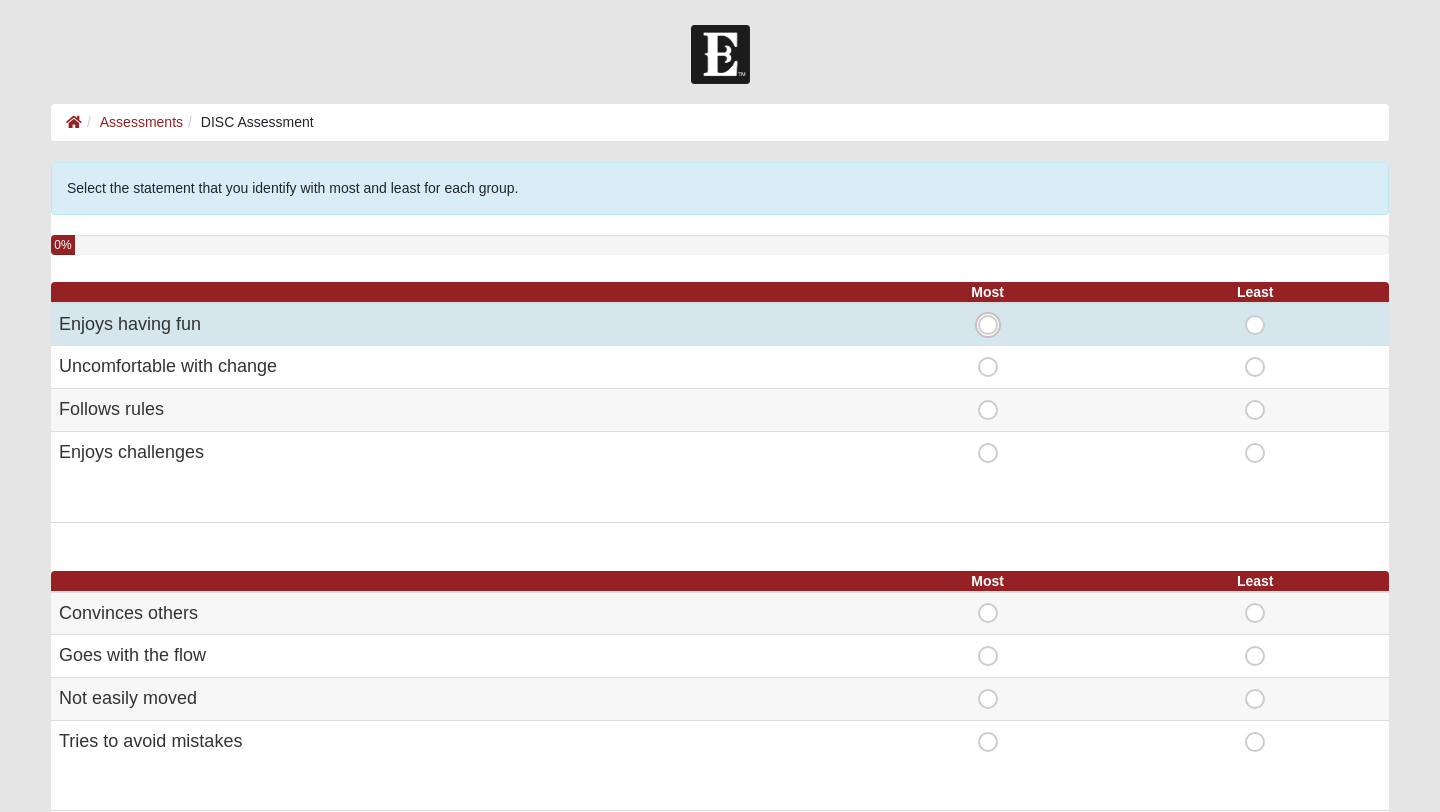 click on "Most" at bounding box center [994, 325] 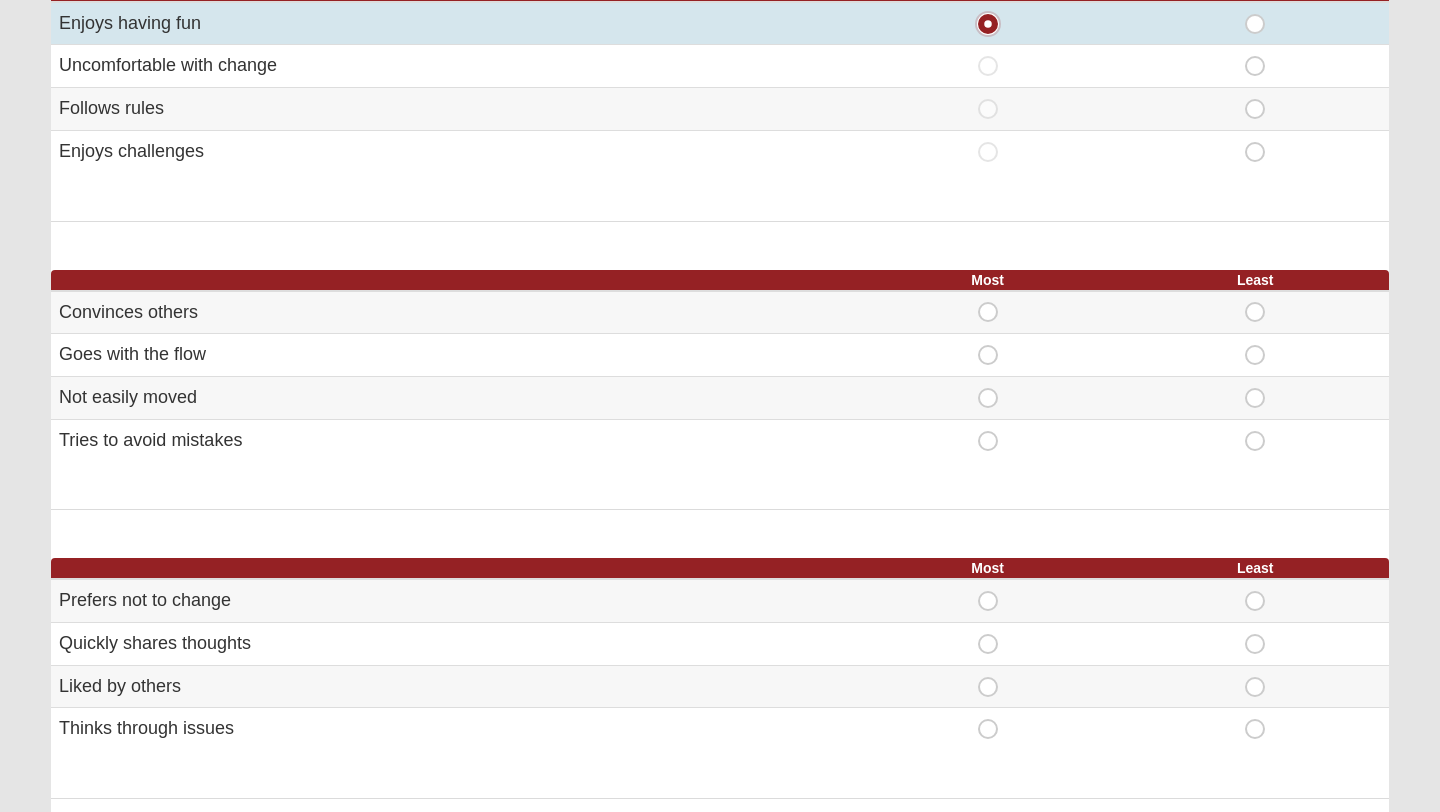 scroll, scrollTop: 0, scrollLeft: 0, axis: both 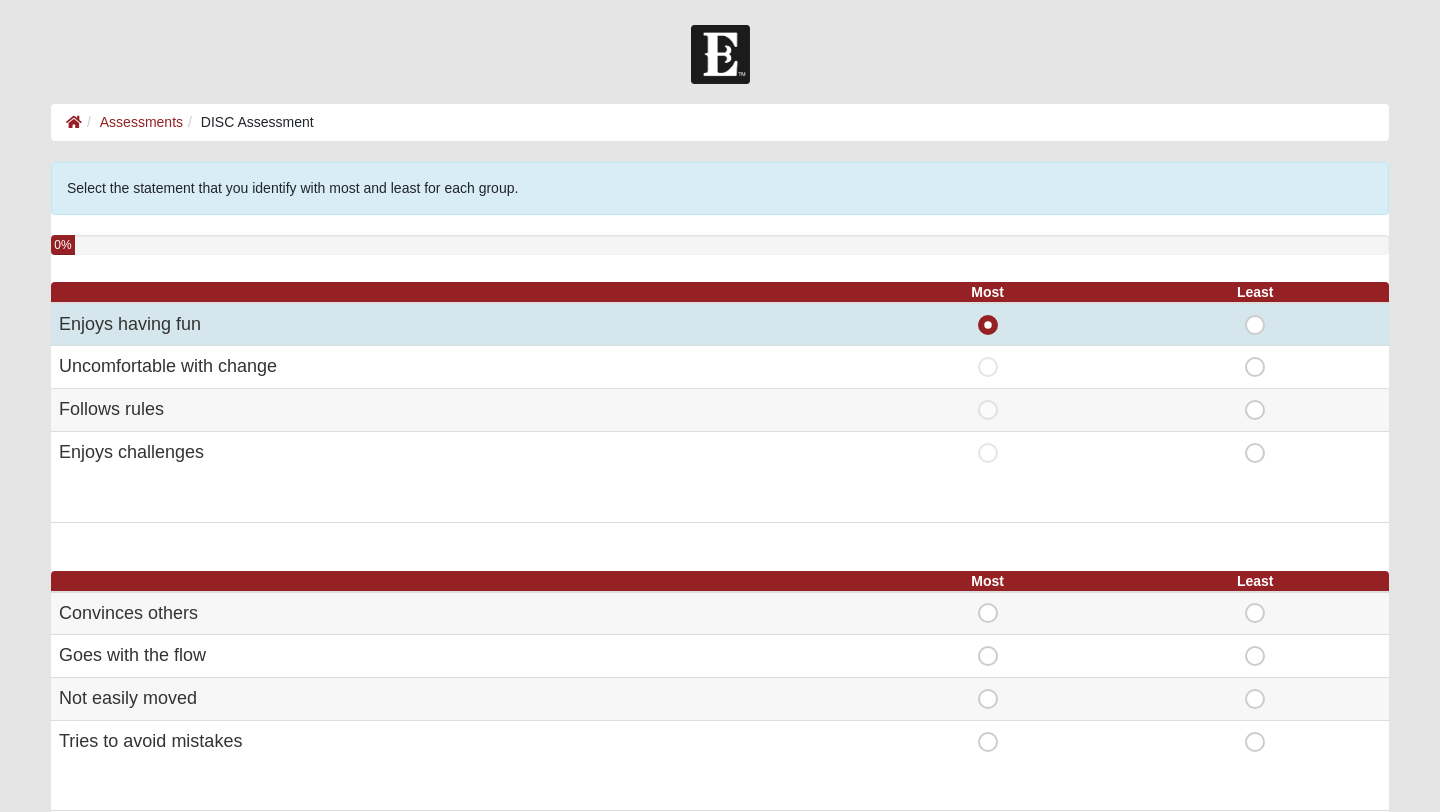 click on "Most" at bounding box center (988, 315) 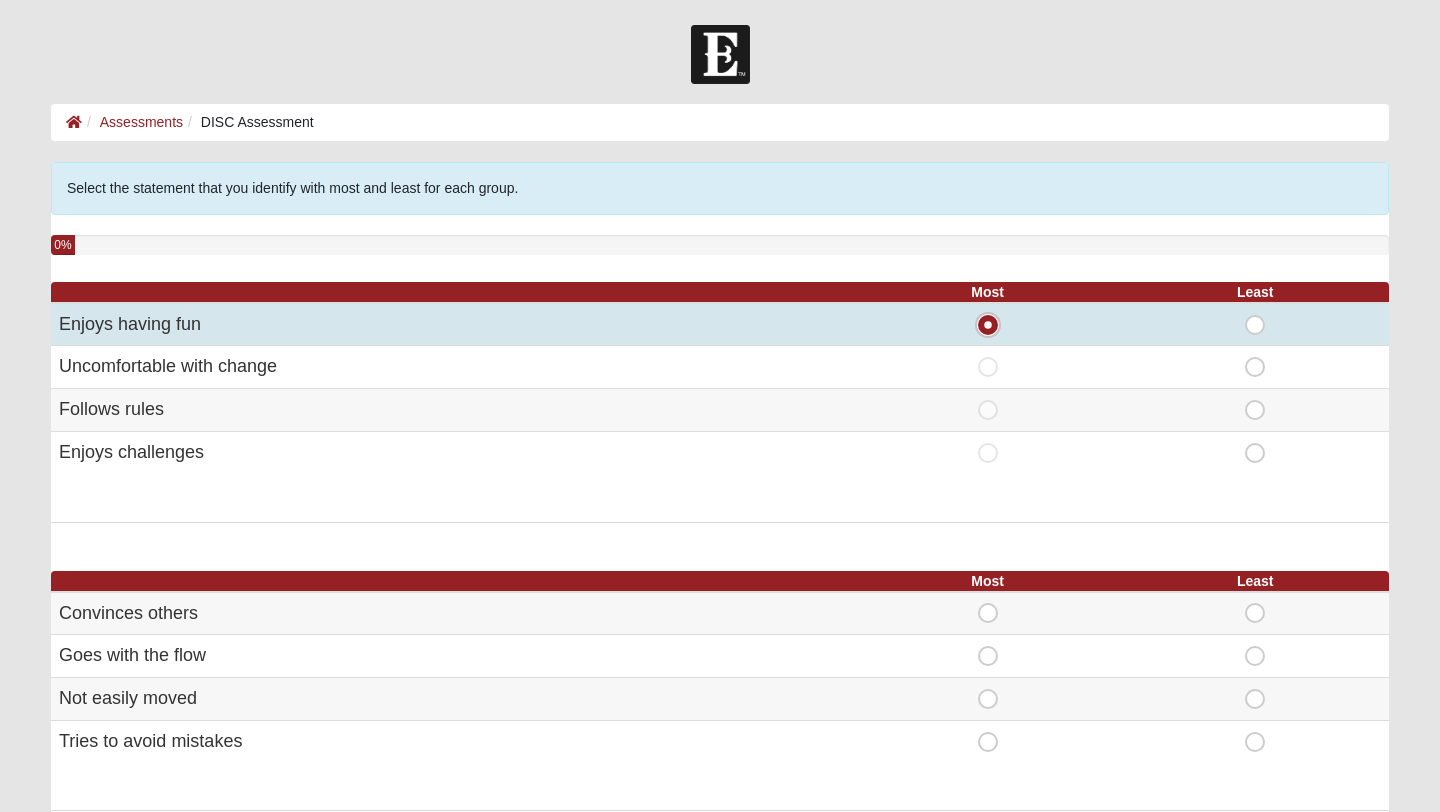 click on "Most" at bounding box center [994, 325] 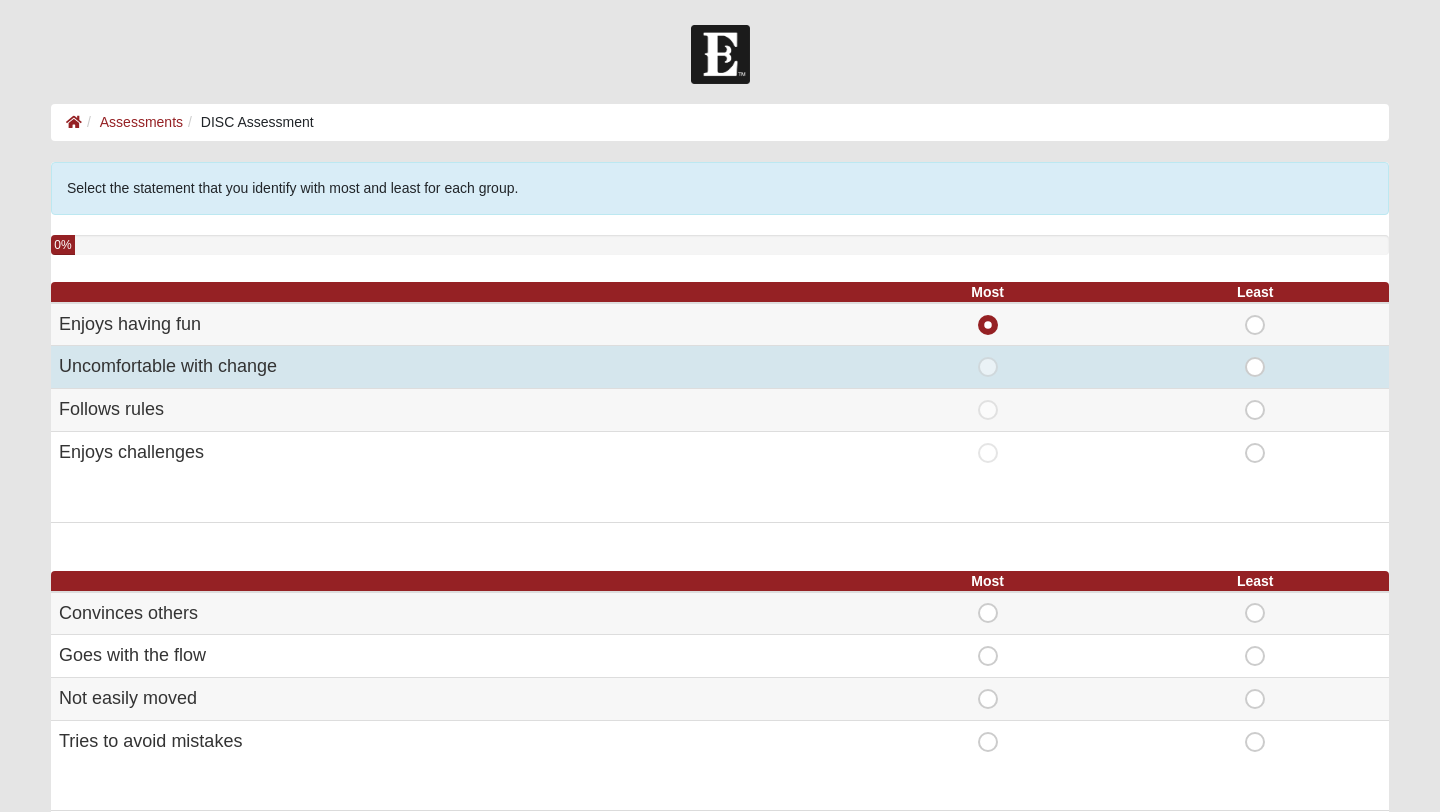 click on "Most" at bounding box center (988, 357) 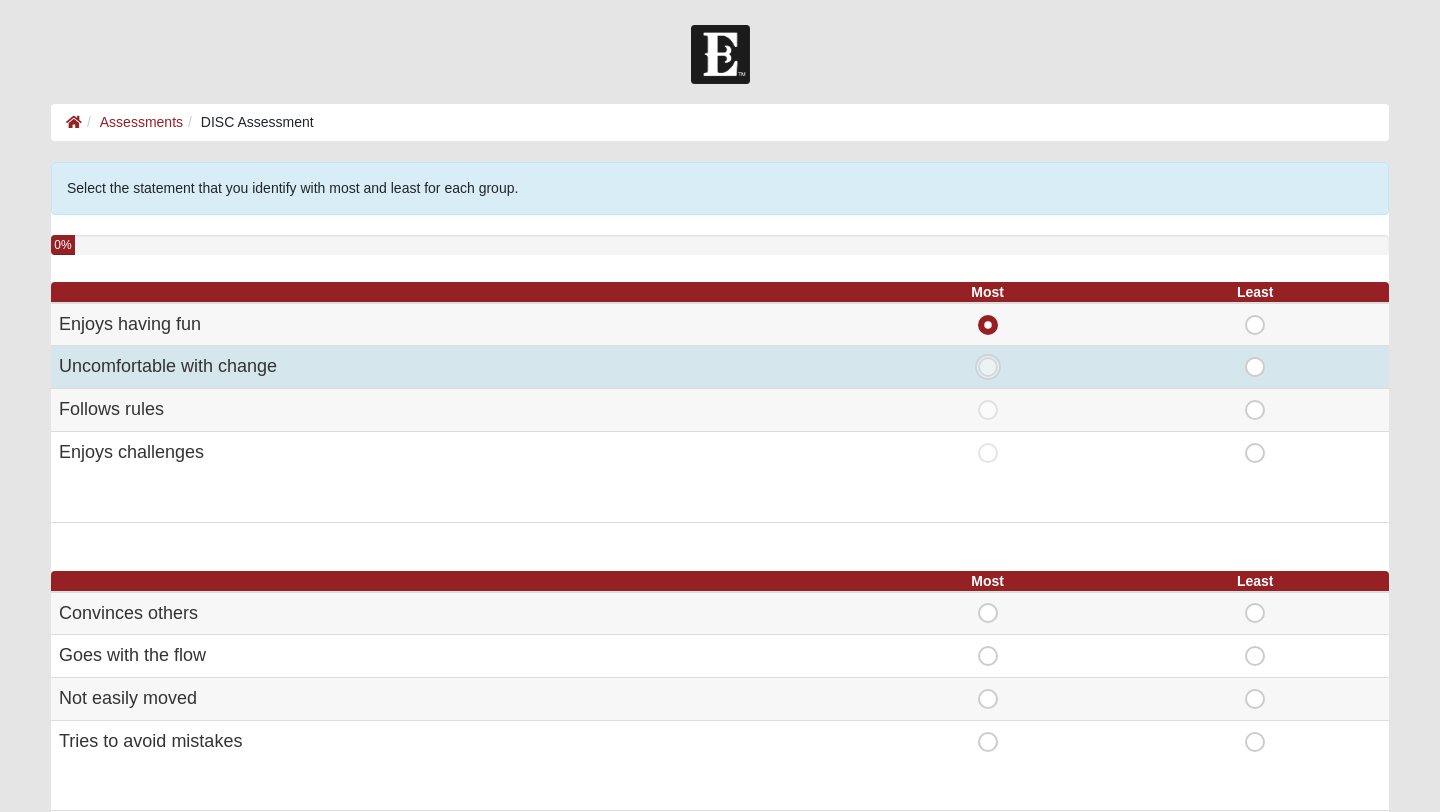 click on "Most" at bounding box center [994, 367] 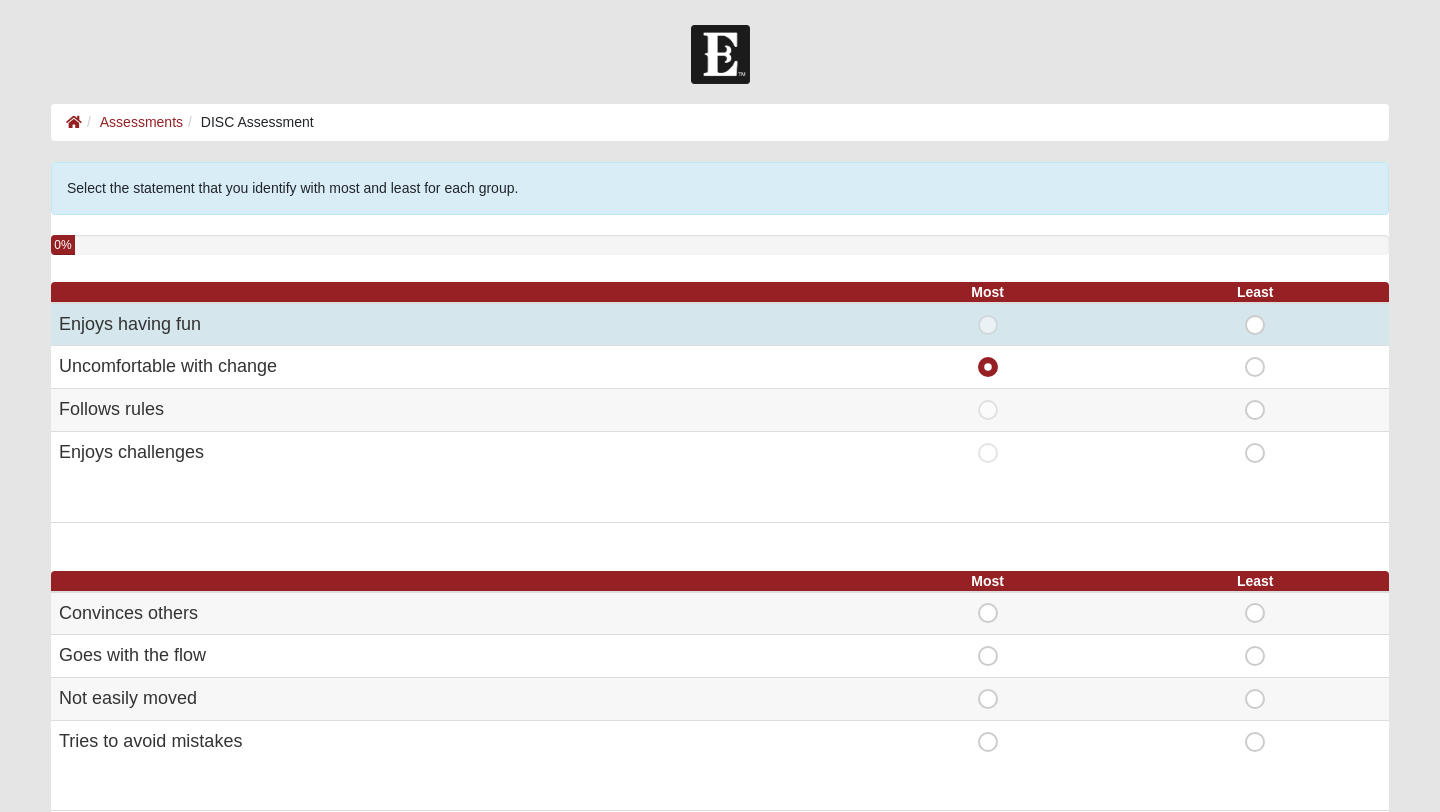 click on "Most" at bounding box center [988, 315] 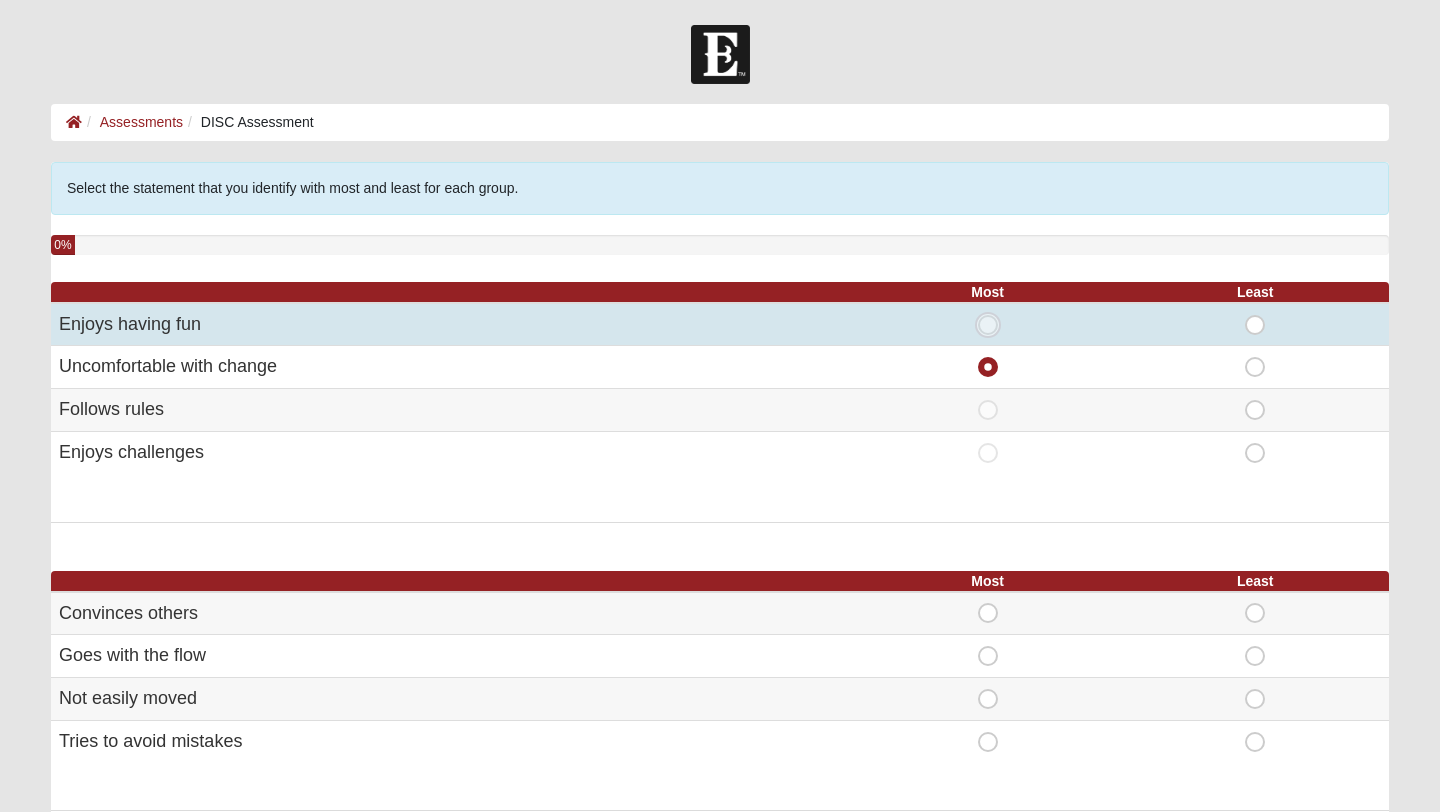 click on "Most" at bounding box center (994, 325) 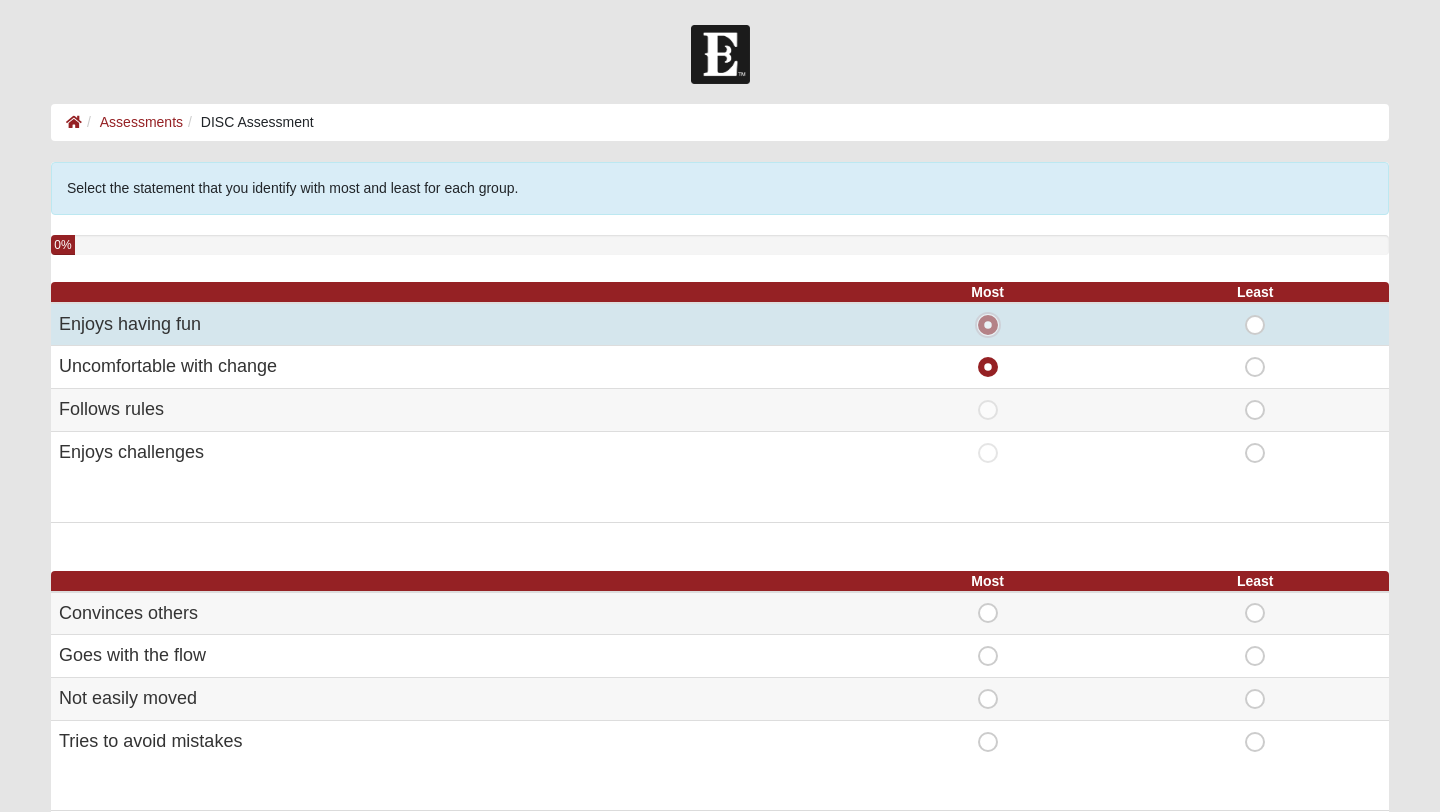 radio on "false" 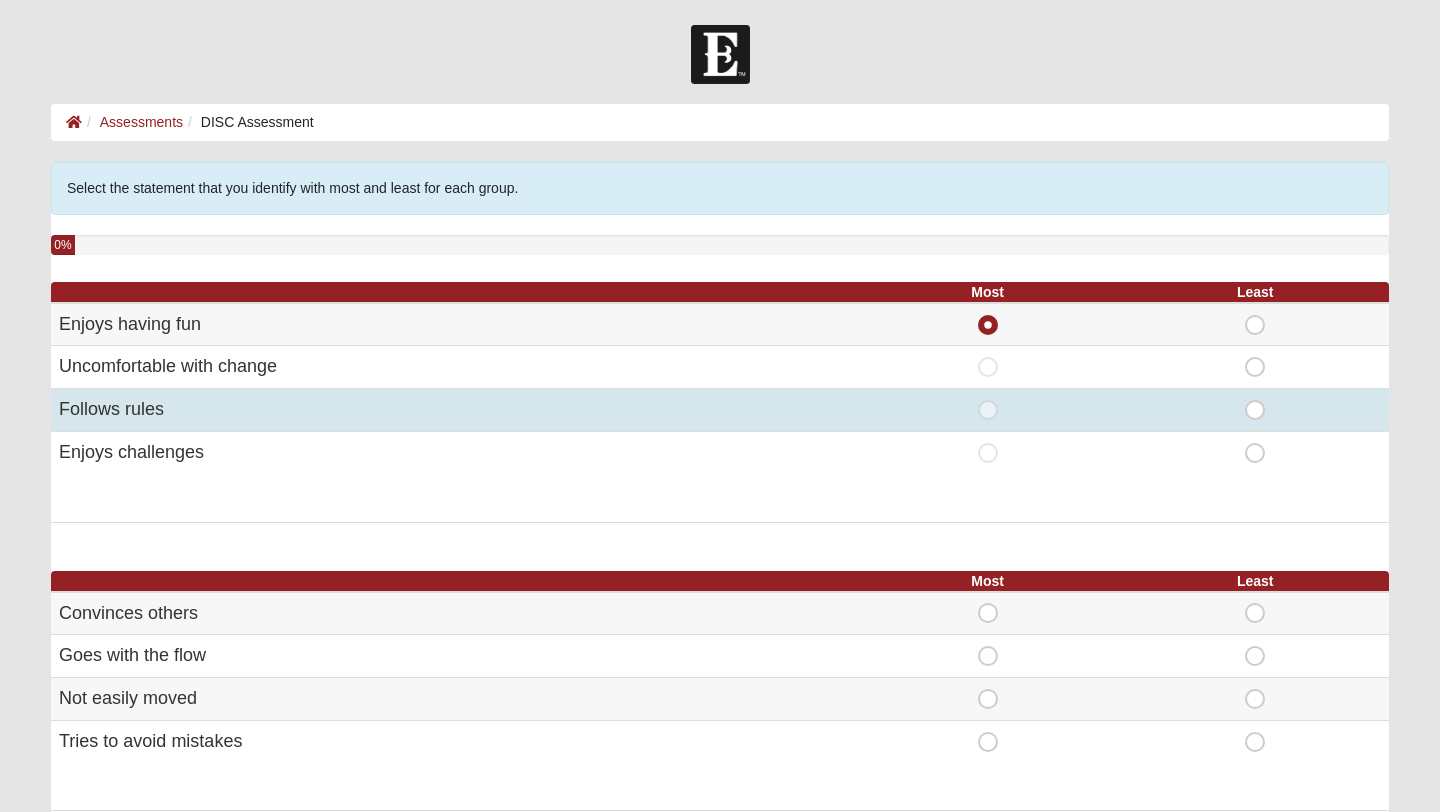 click on "Most" at bounding box center [988, 400] 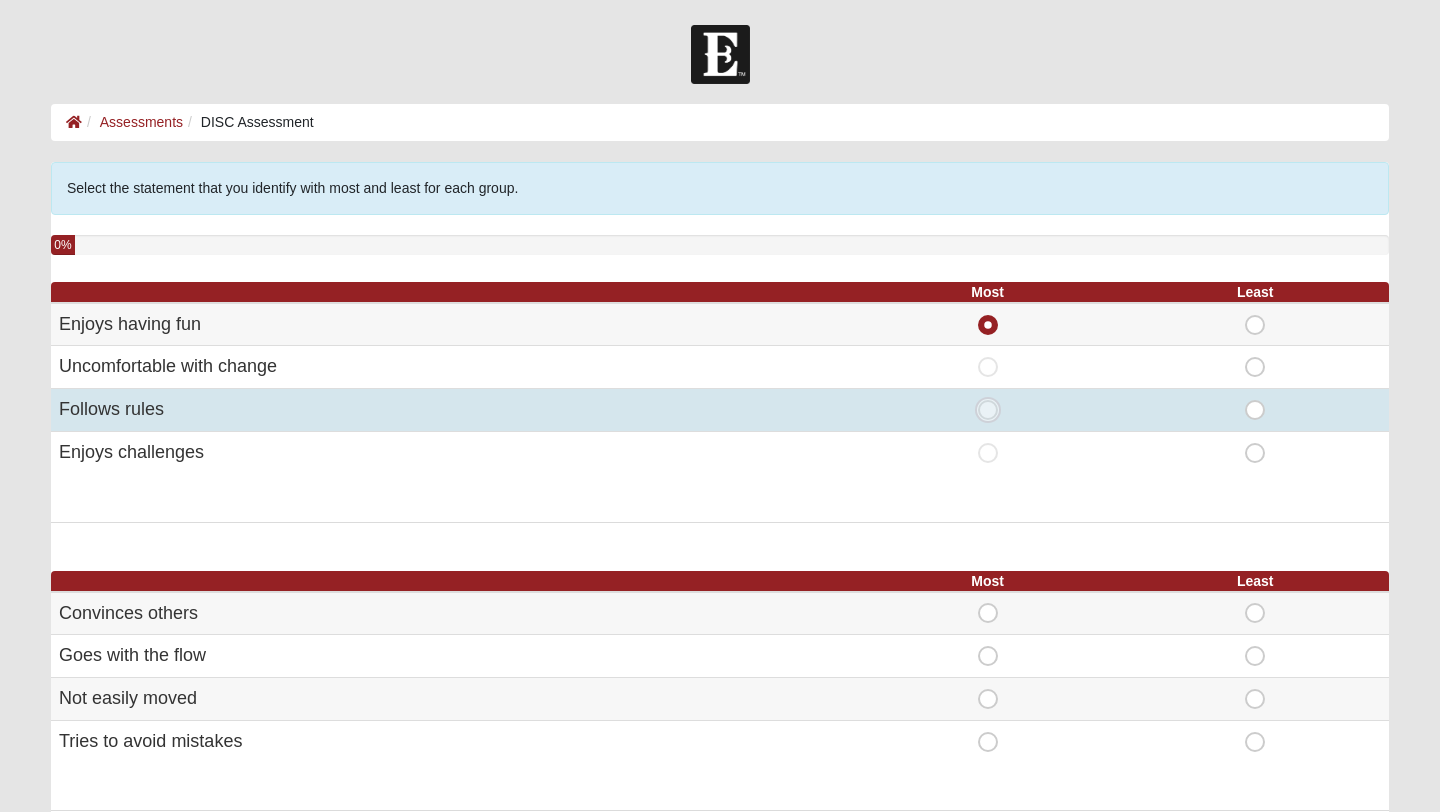 click on "Most" at bounding box center (994, 410) 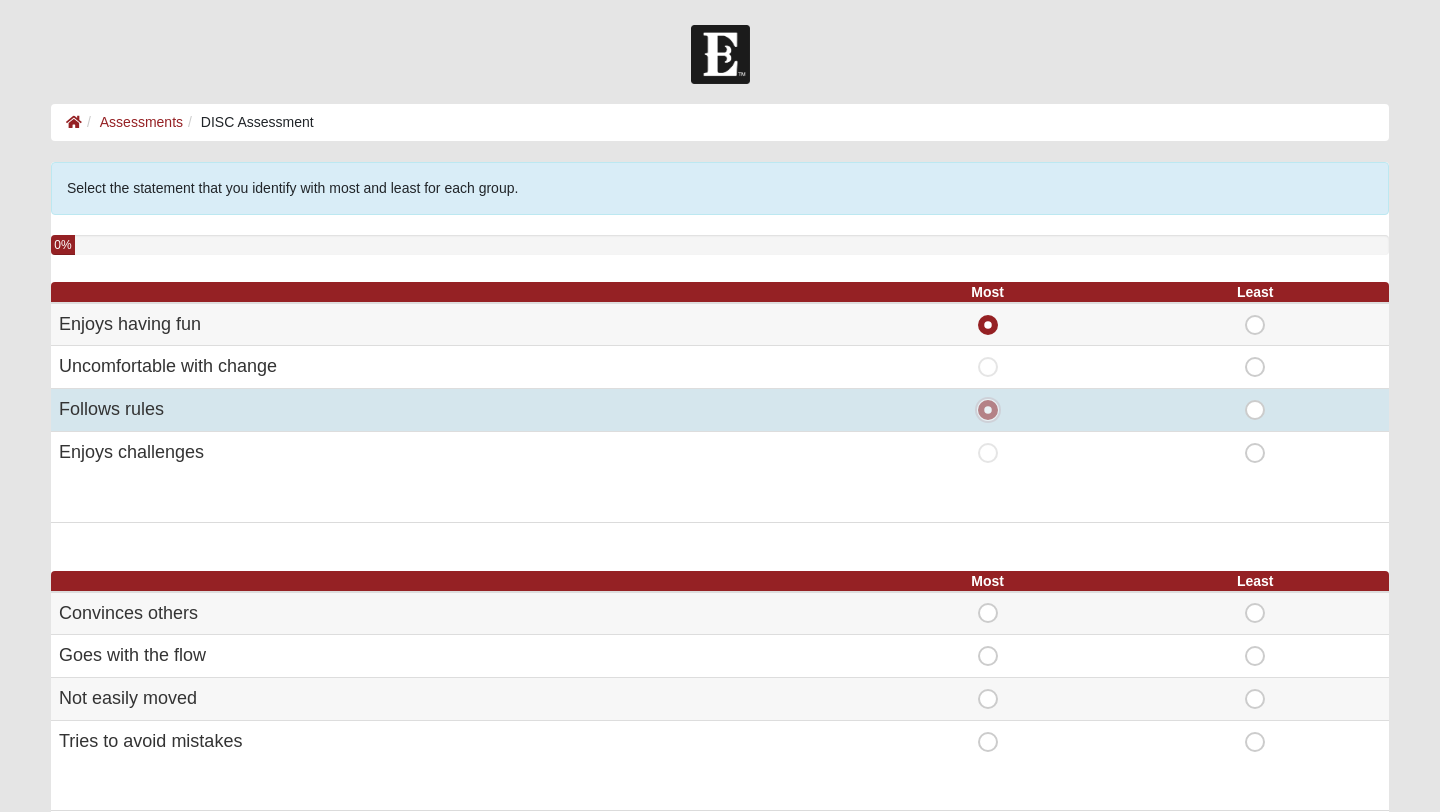 radio on "false" 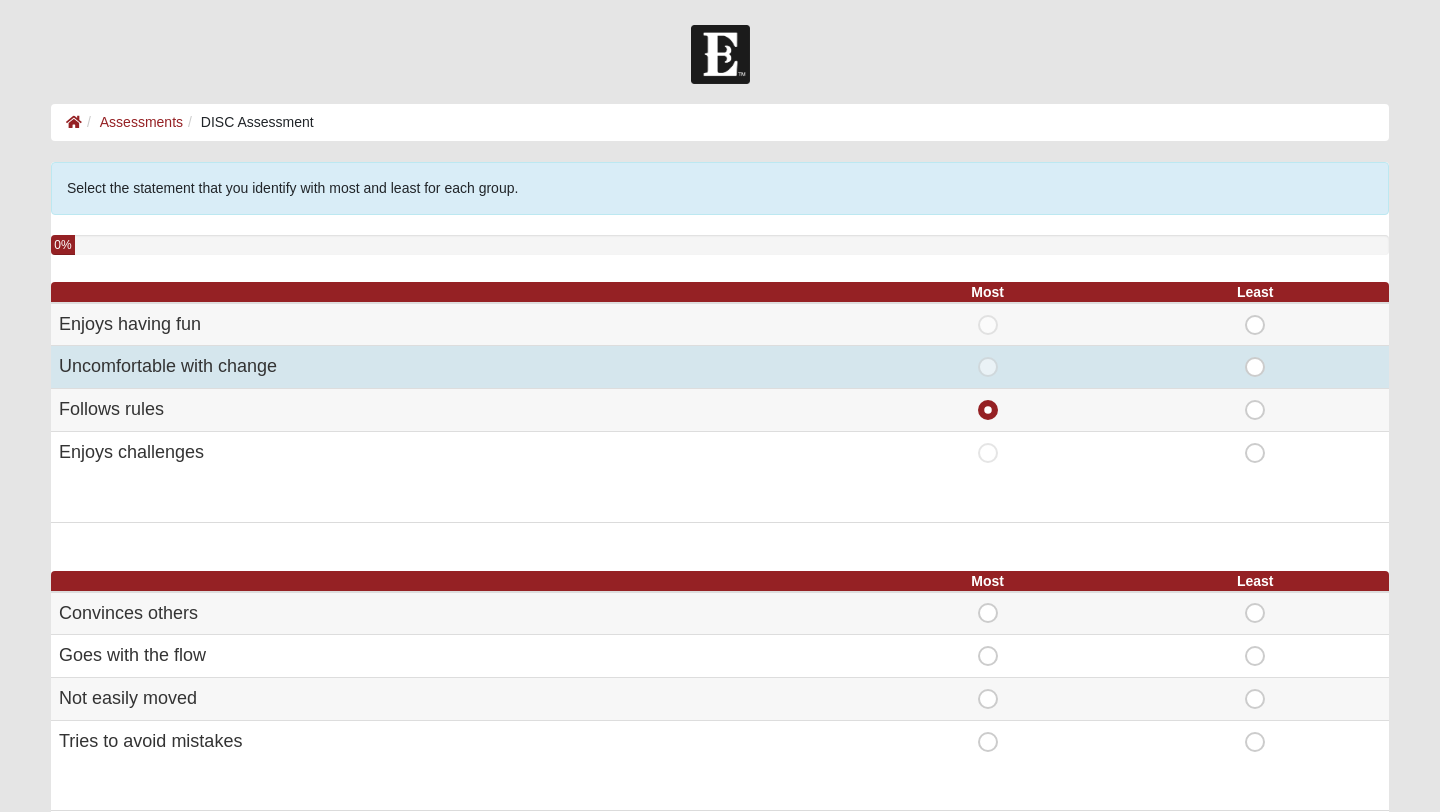 click on "Most" at bounding box center (988, 357) 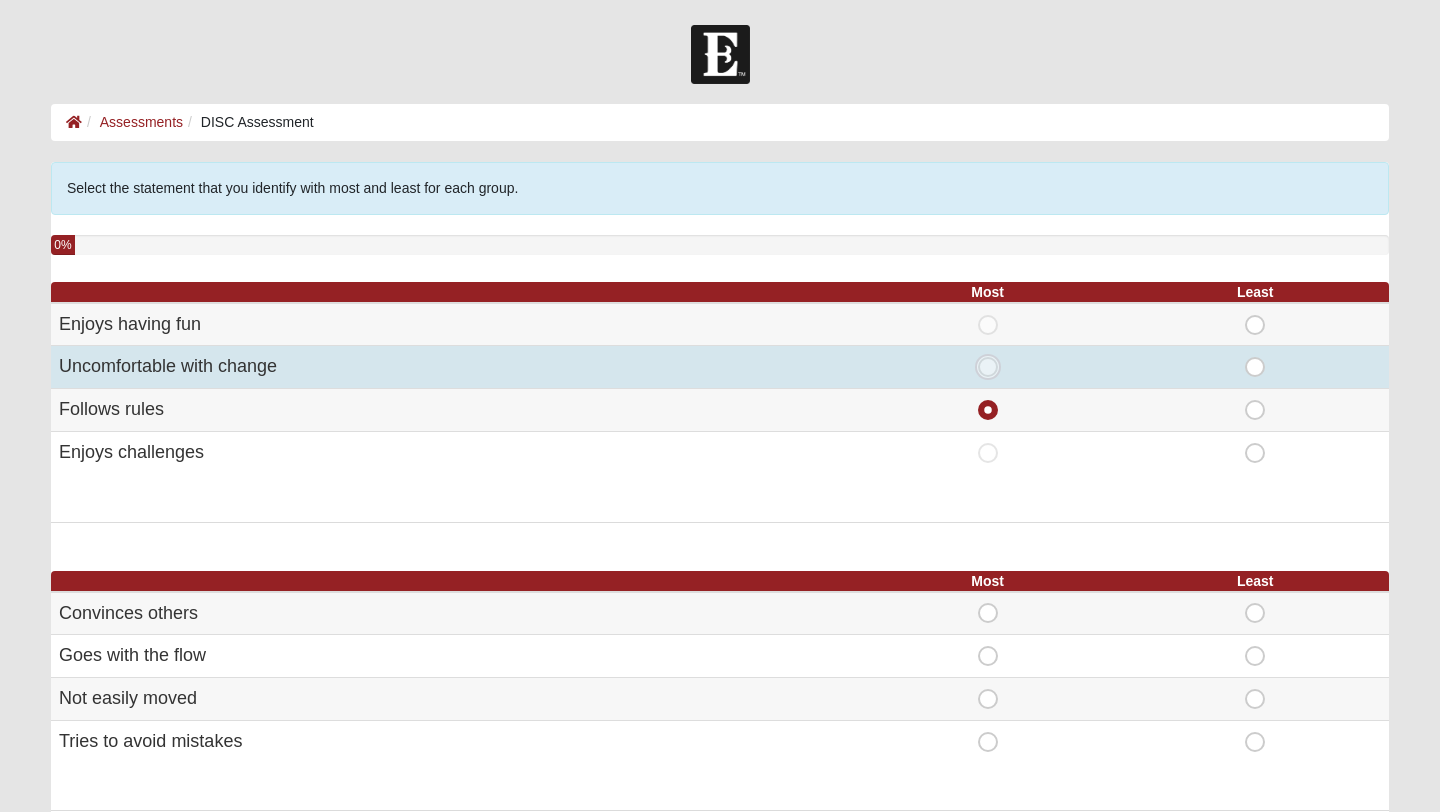 click on "Most" at bounding box center [994, 367] 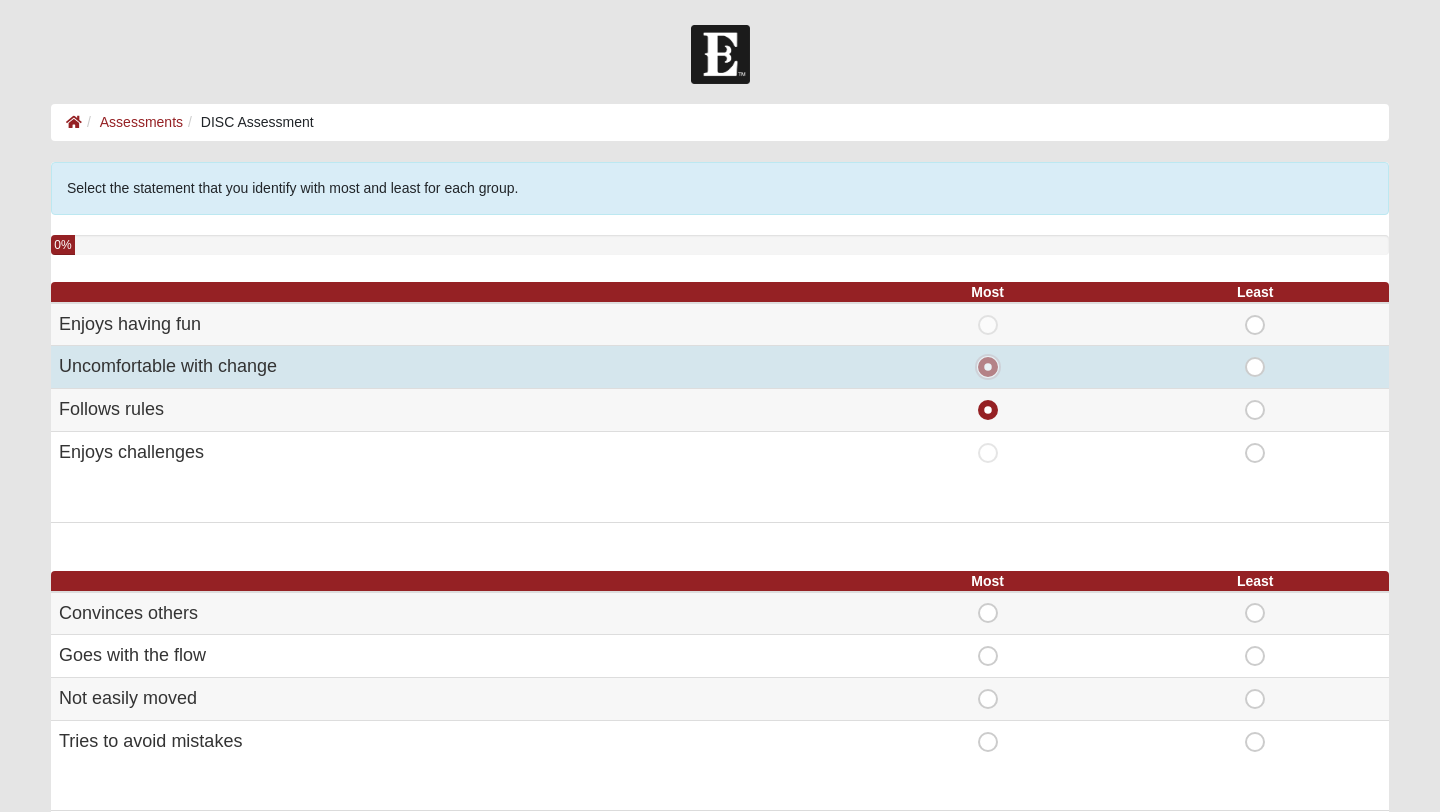 radio on "false" 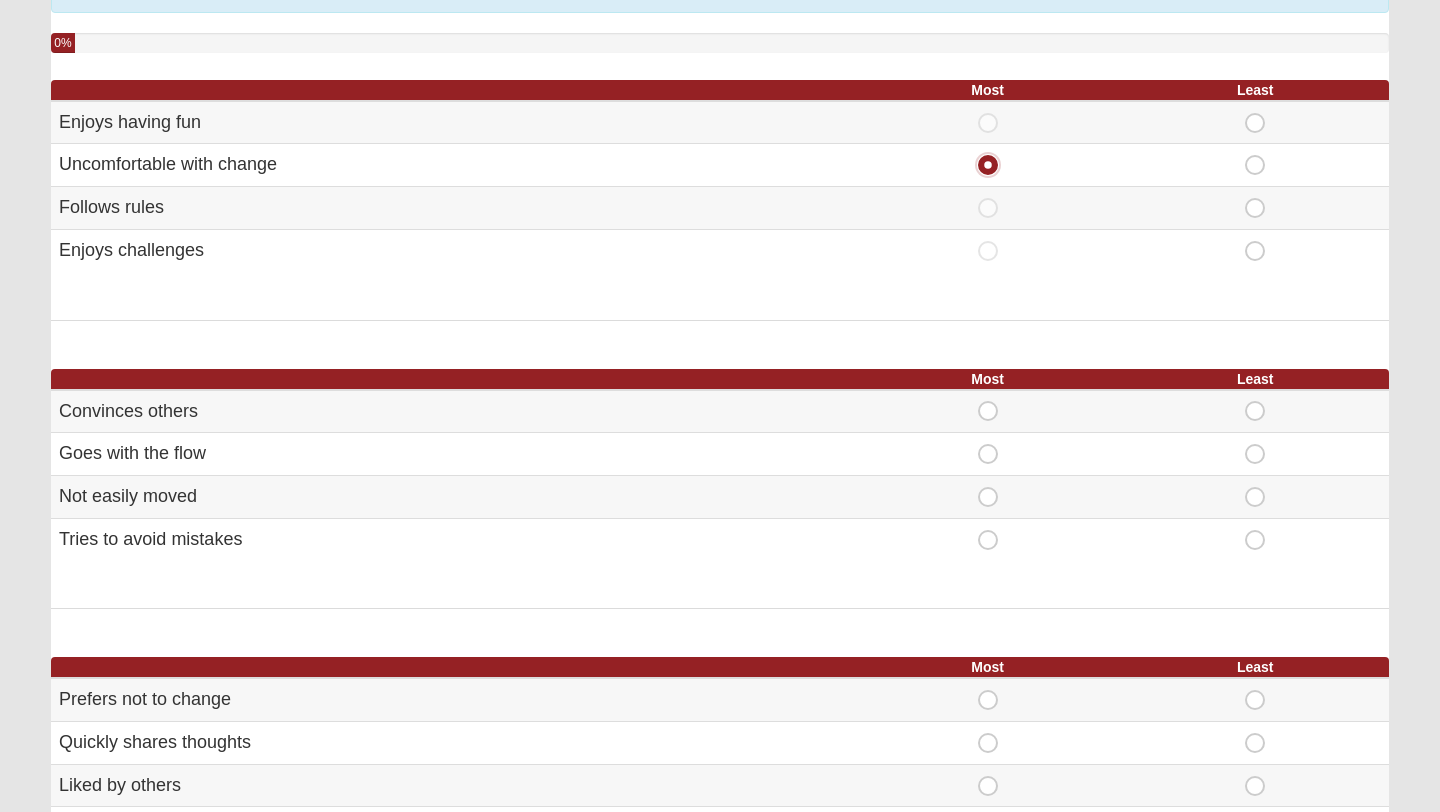scroll, scrollTop: 207, scrollLeft: 0, axis: vertical 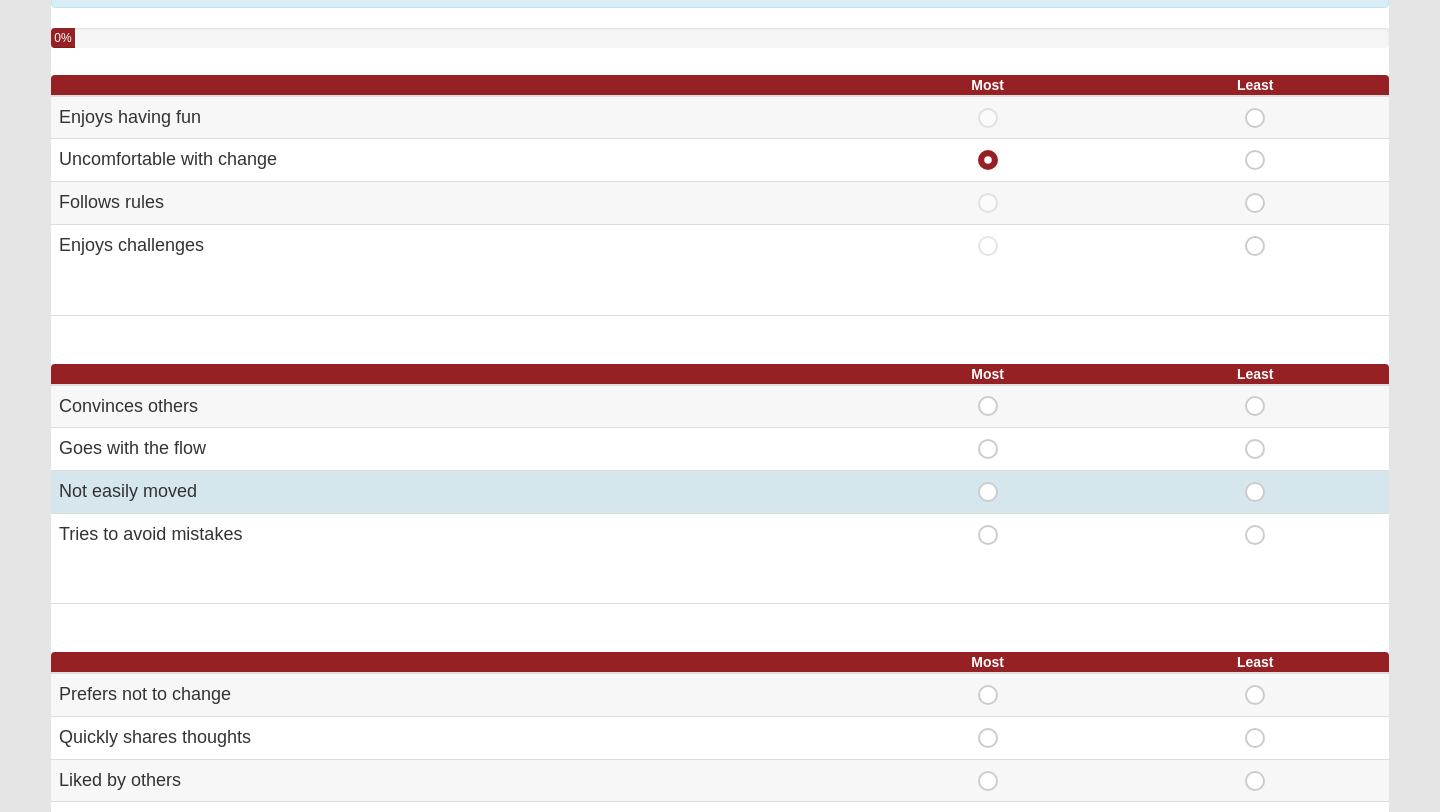 click on "Most" at bounding box center (988, 482) 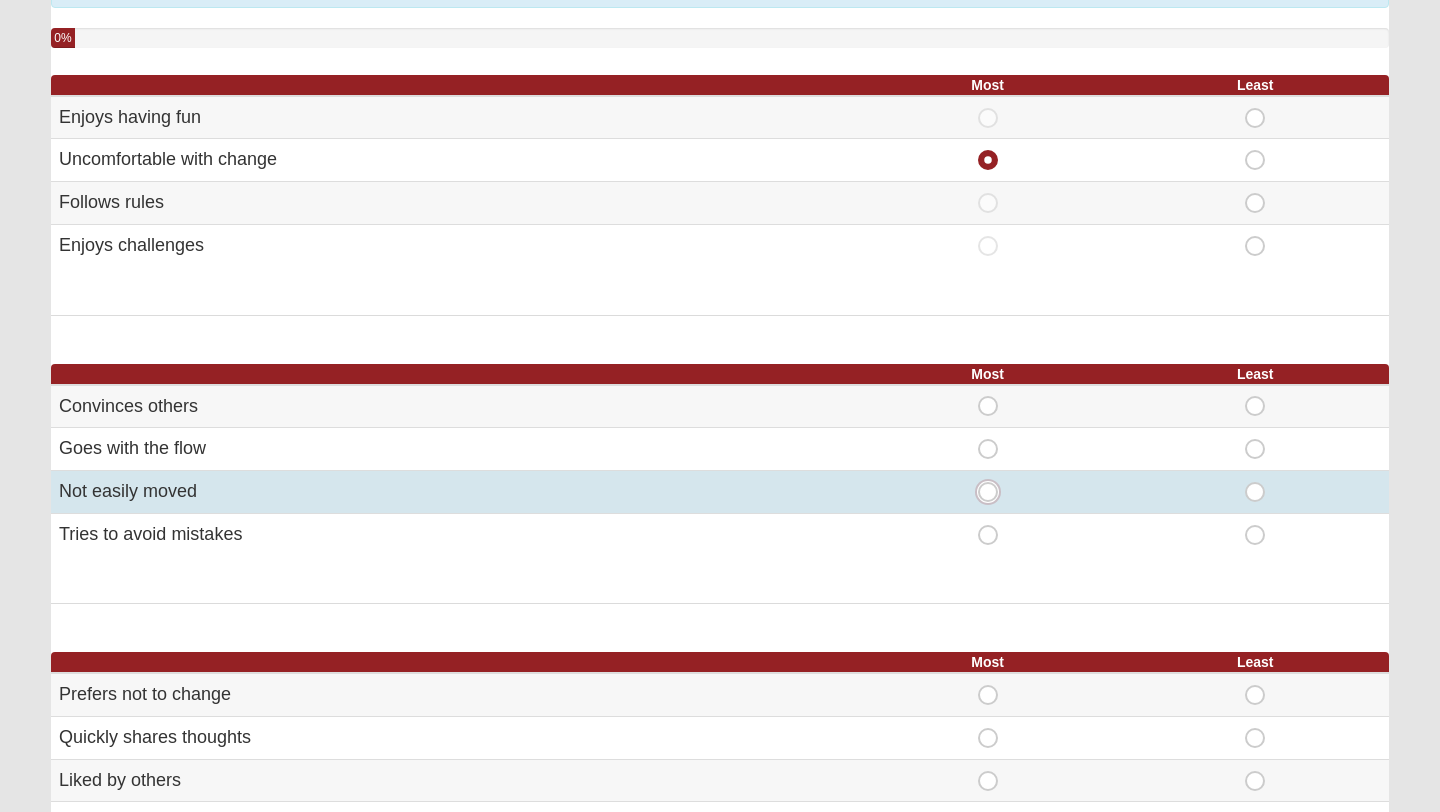 click on "Most" at bounding box center [994, 492] 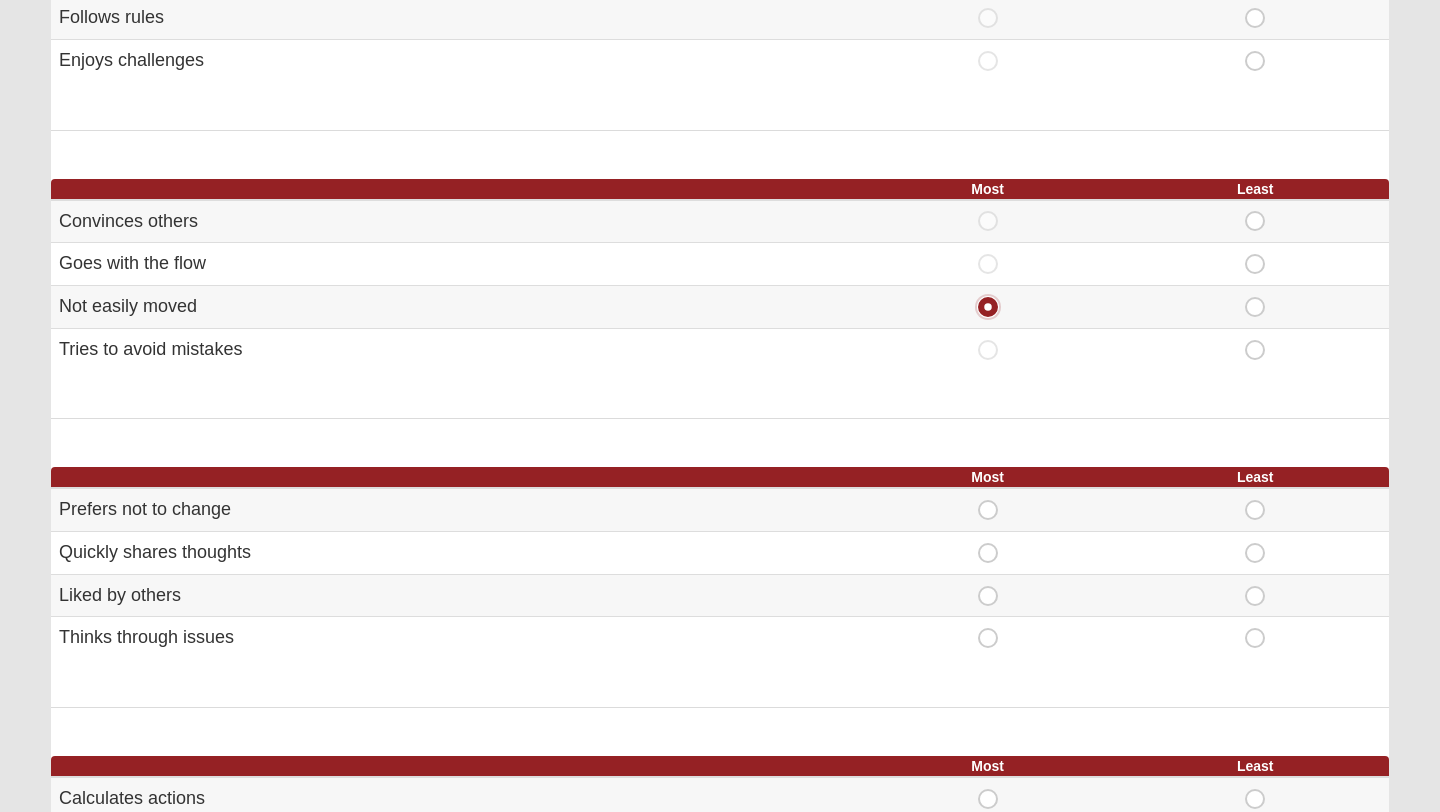 scroll, scrollTop: 398, scrollLeft: 0, axis: vertical 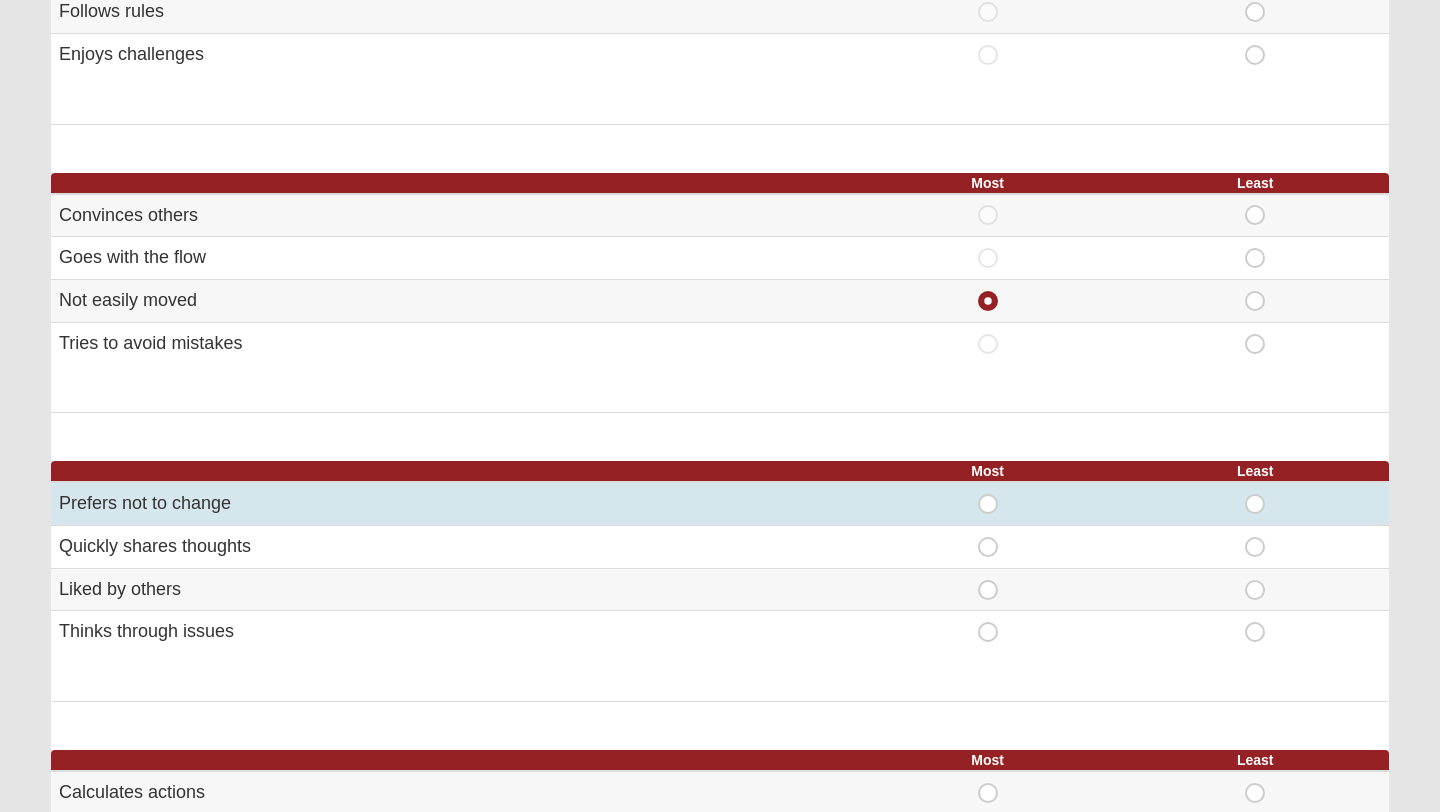 click on "Most" at bounding box center [988, 494] 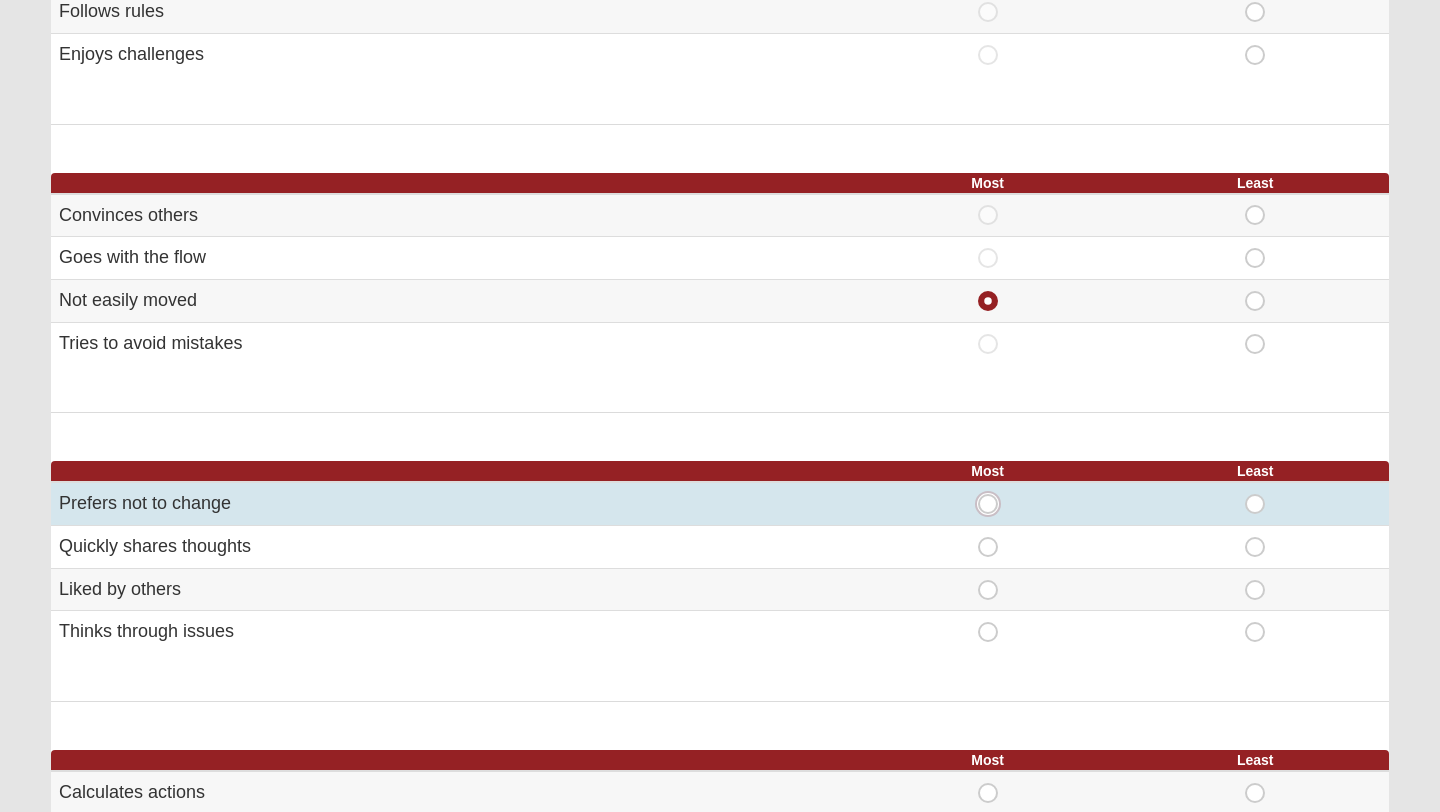 click on "Most" at bounding box center (994, 504) 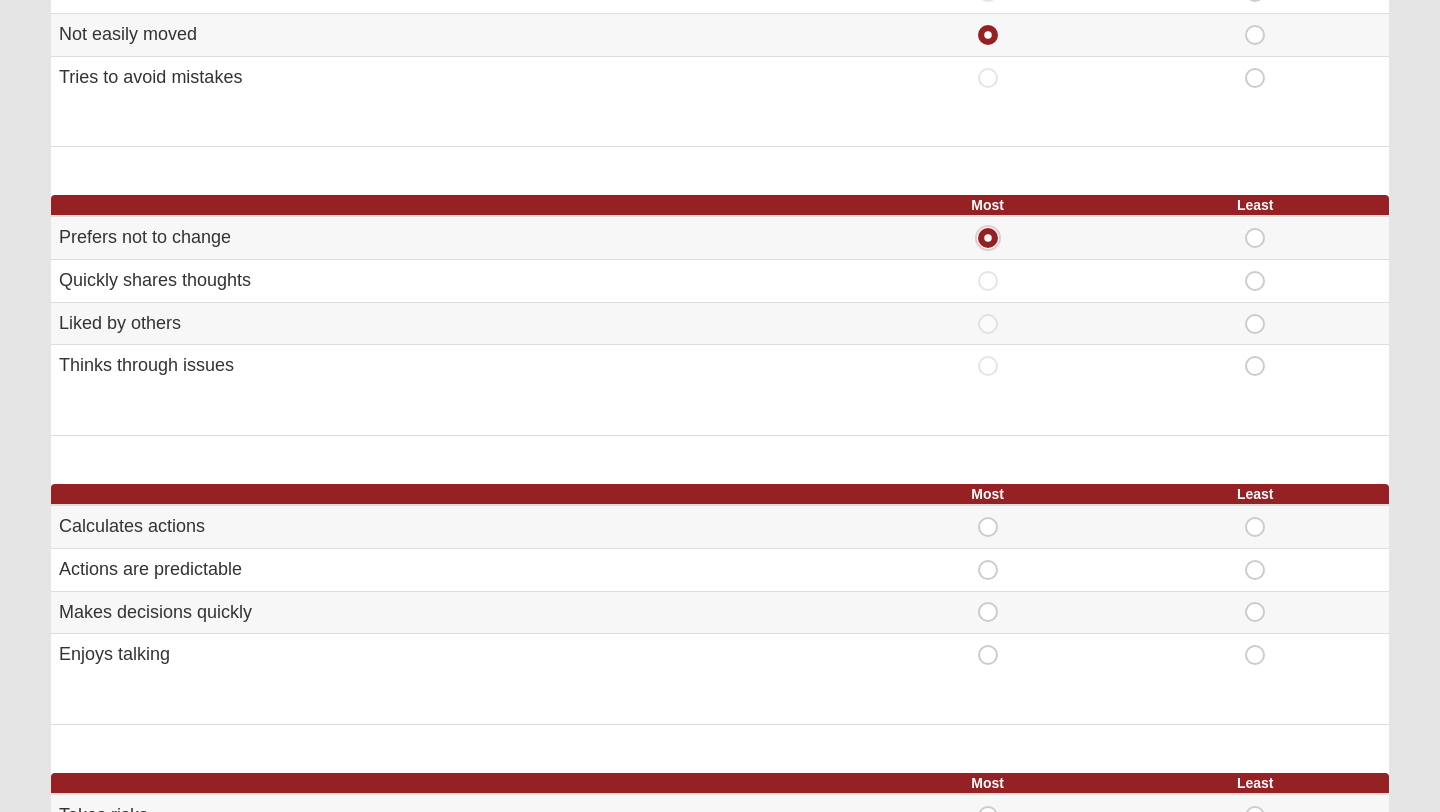 scroll, scrollTop: 669, scrollLeft: 0, axis: vertical 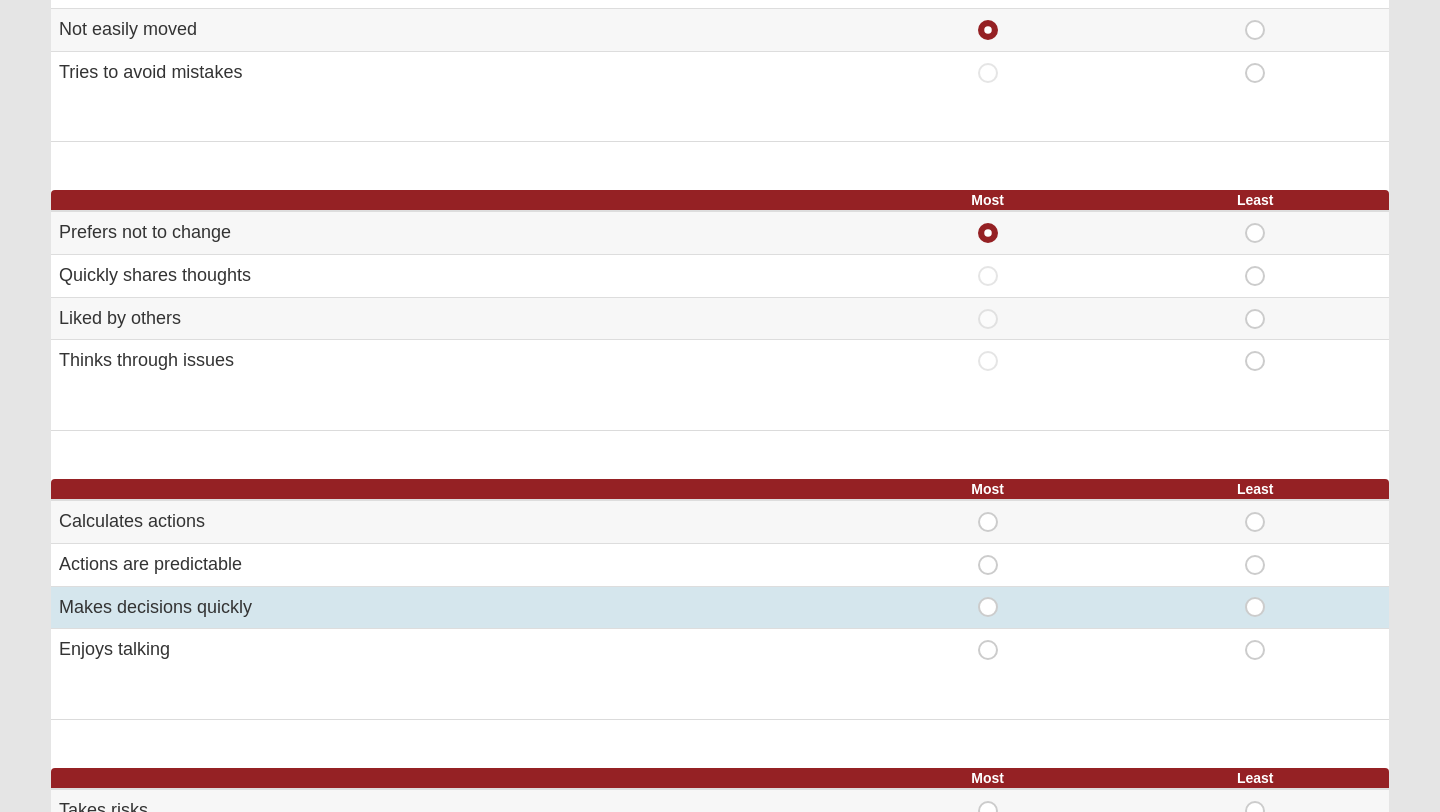 click on "Most" at bounding box center [988, 597] 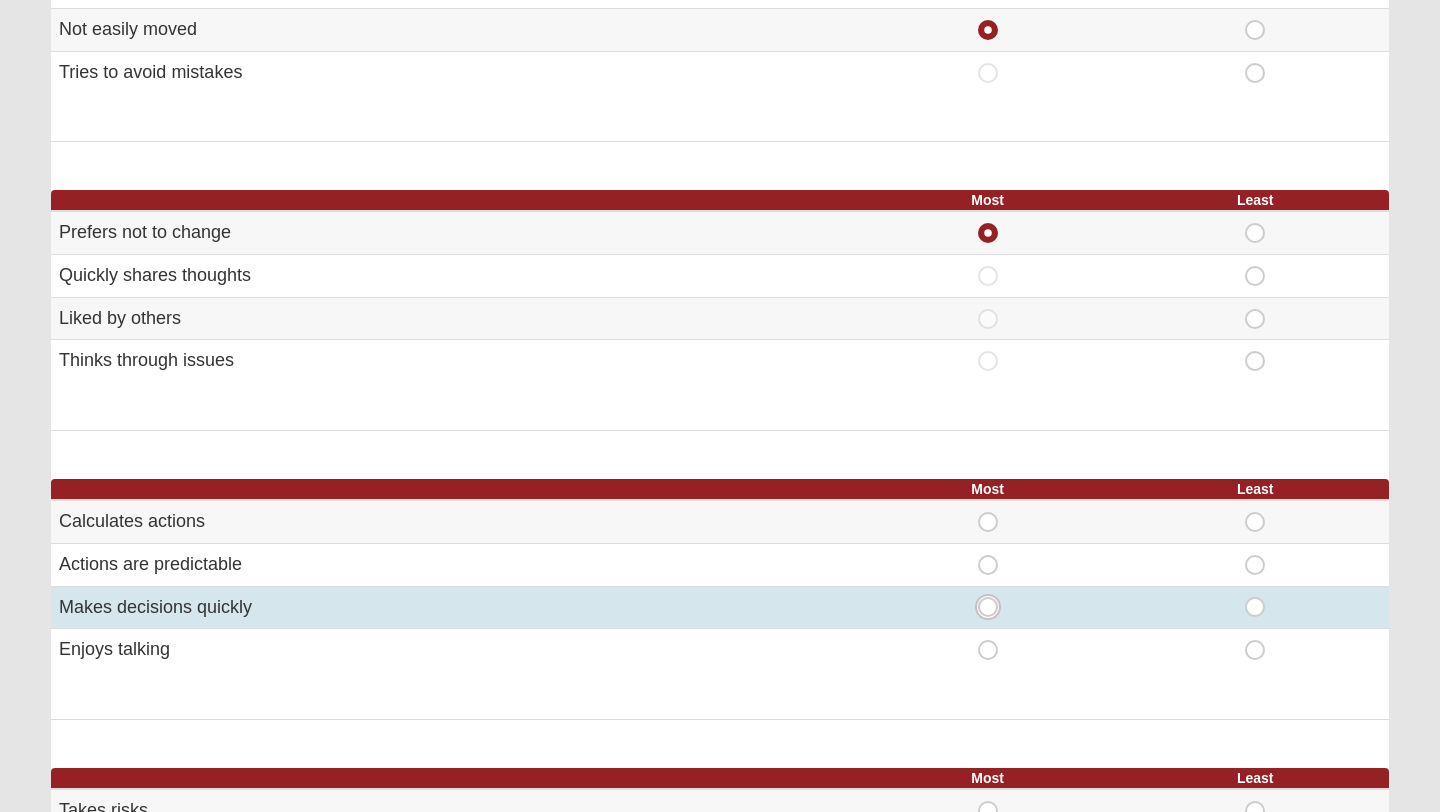 click on "Most" at bounding box center [994, 607] 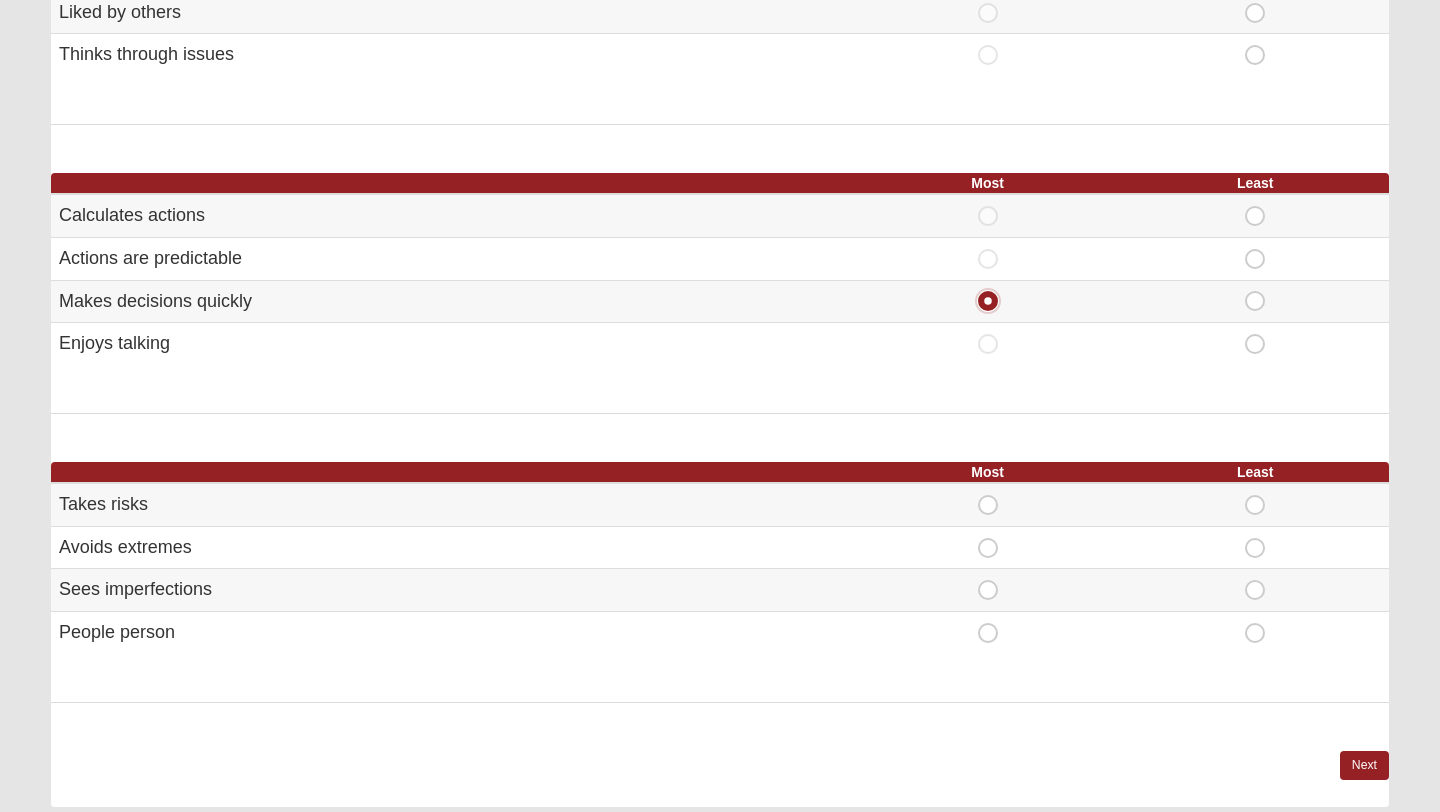 scroll, scrollTop: 982, scrollLeft: 0, axis: vertical 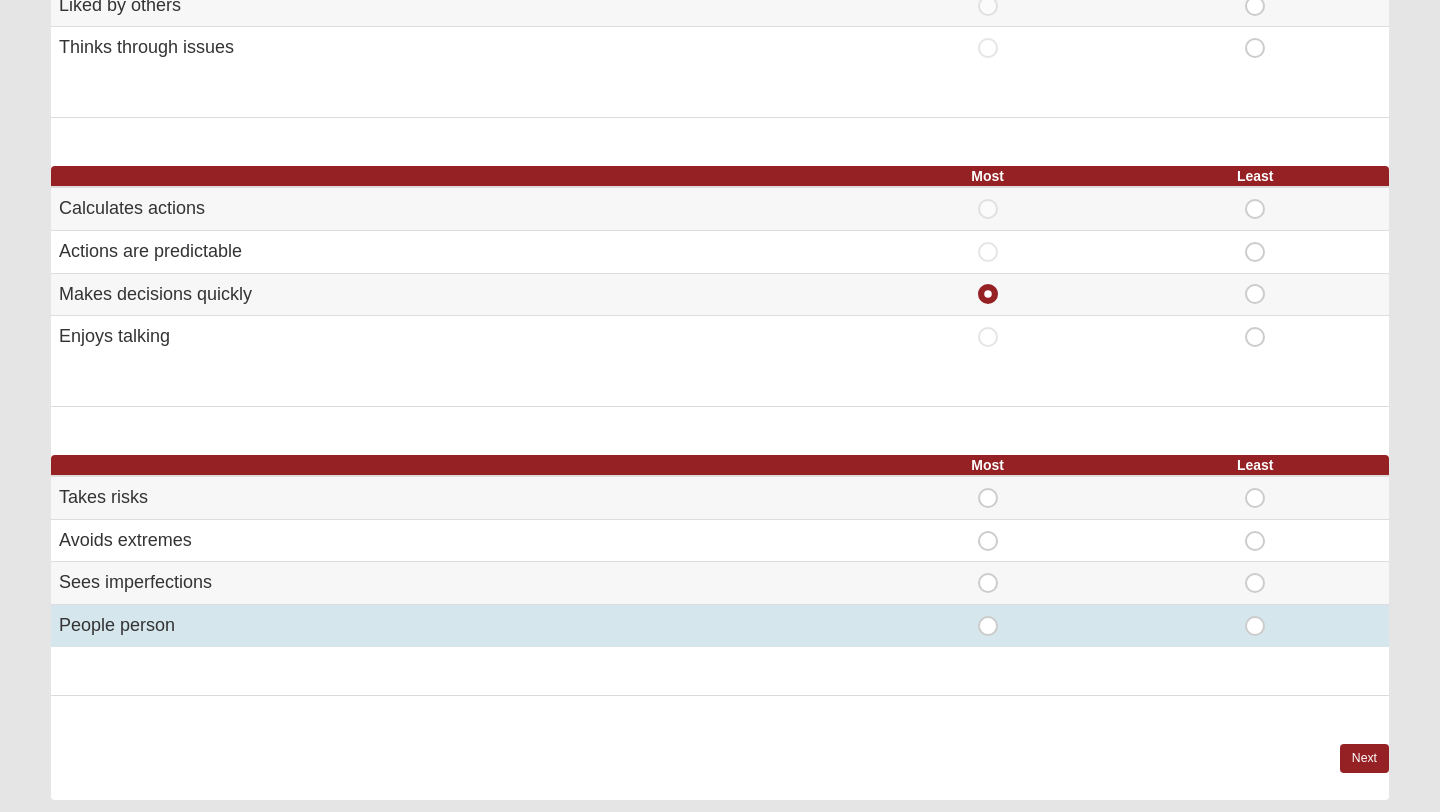 click on "Most" at bounding box center [988, 616] 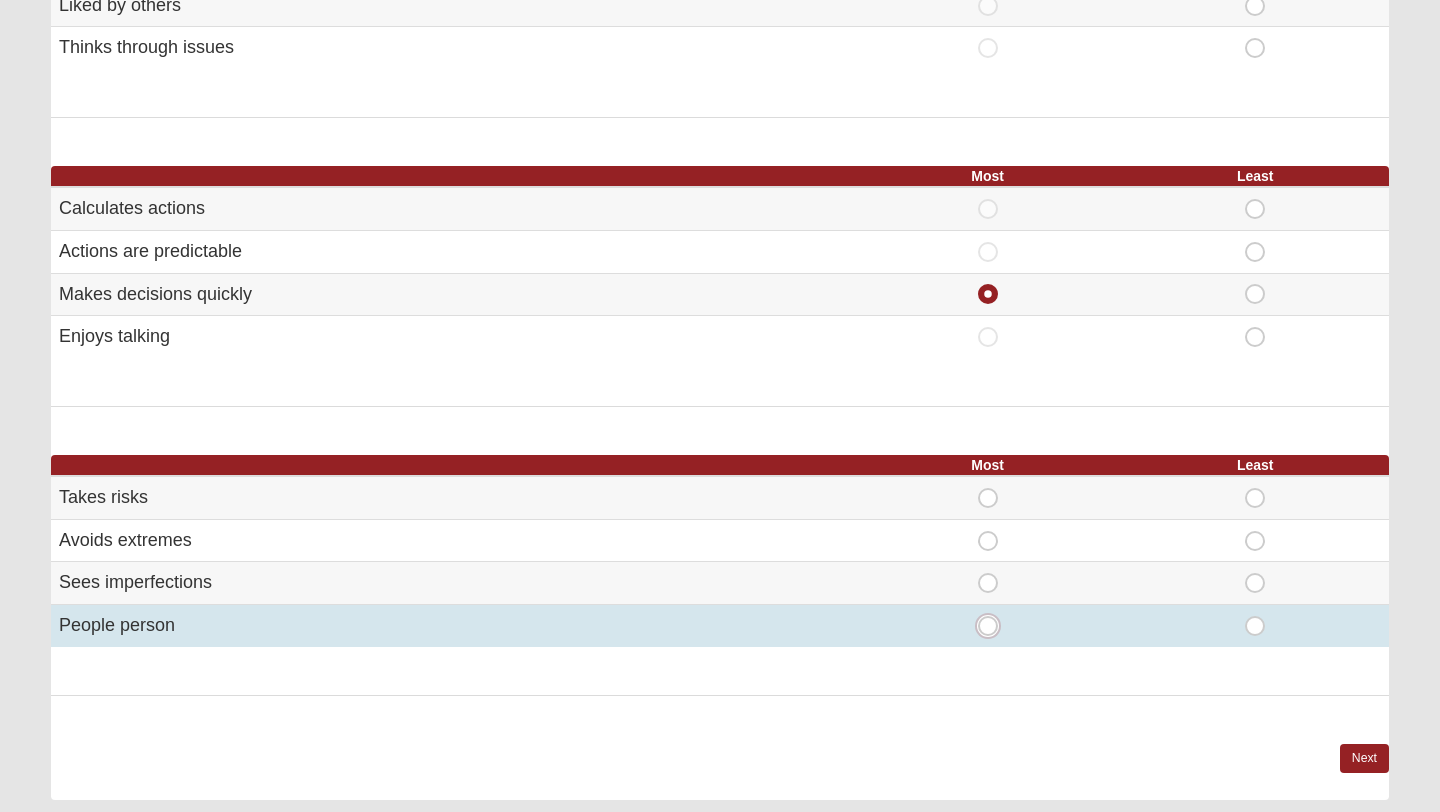 click on "Most" at bounding box center [994, 626] 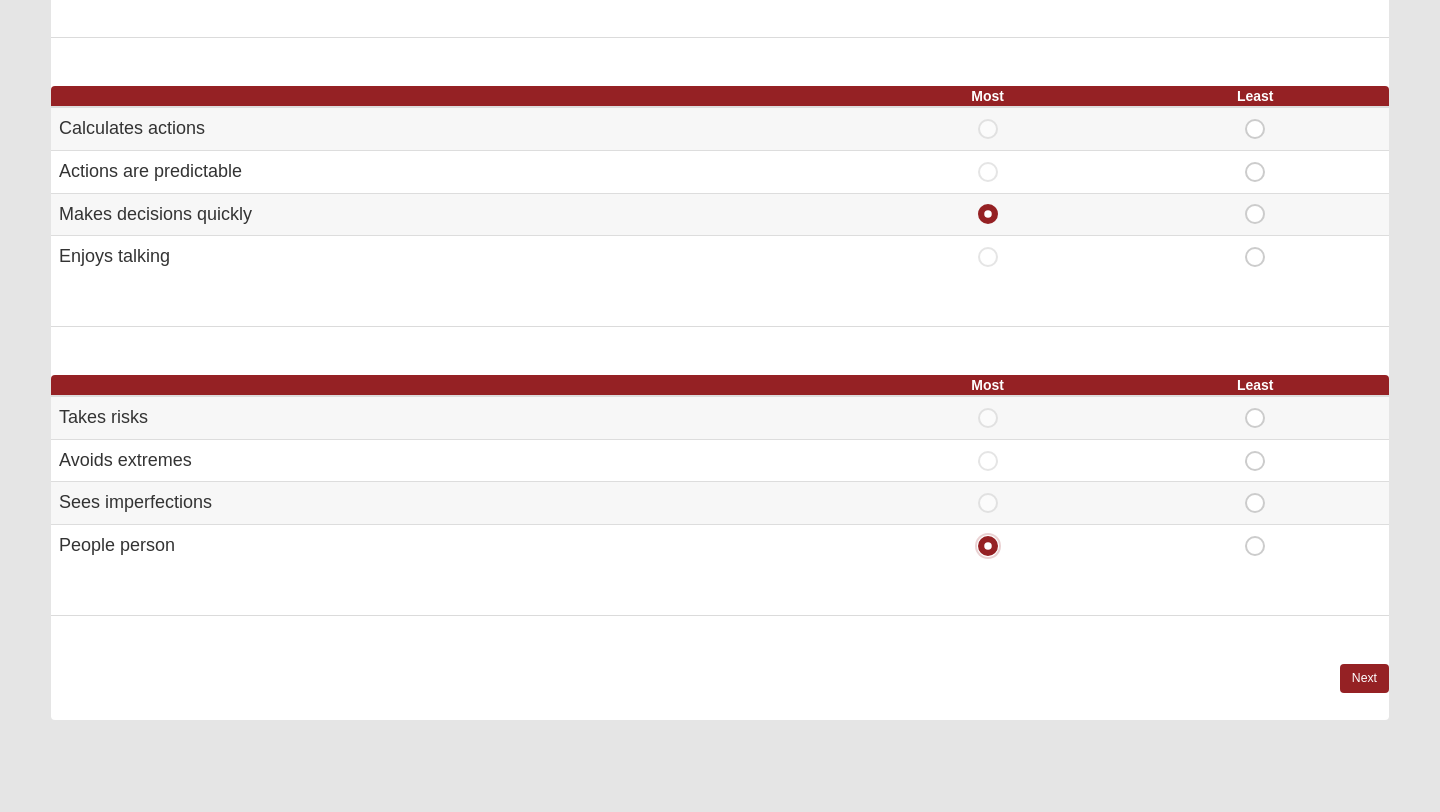 scroll, scrollTop: 1074, scrollLeft: 0, axis: vertical 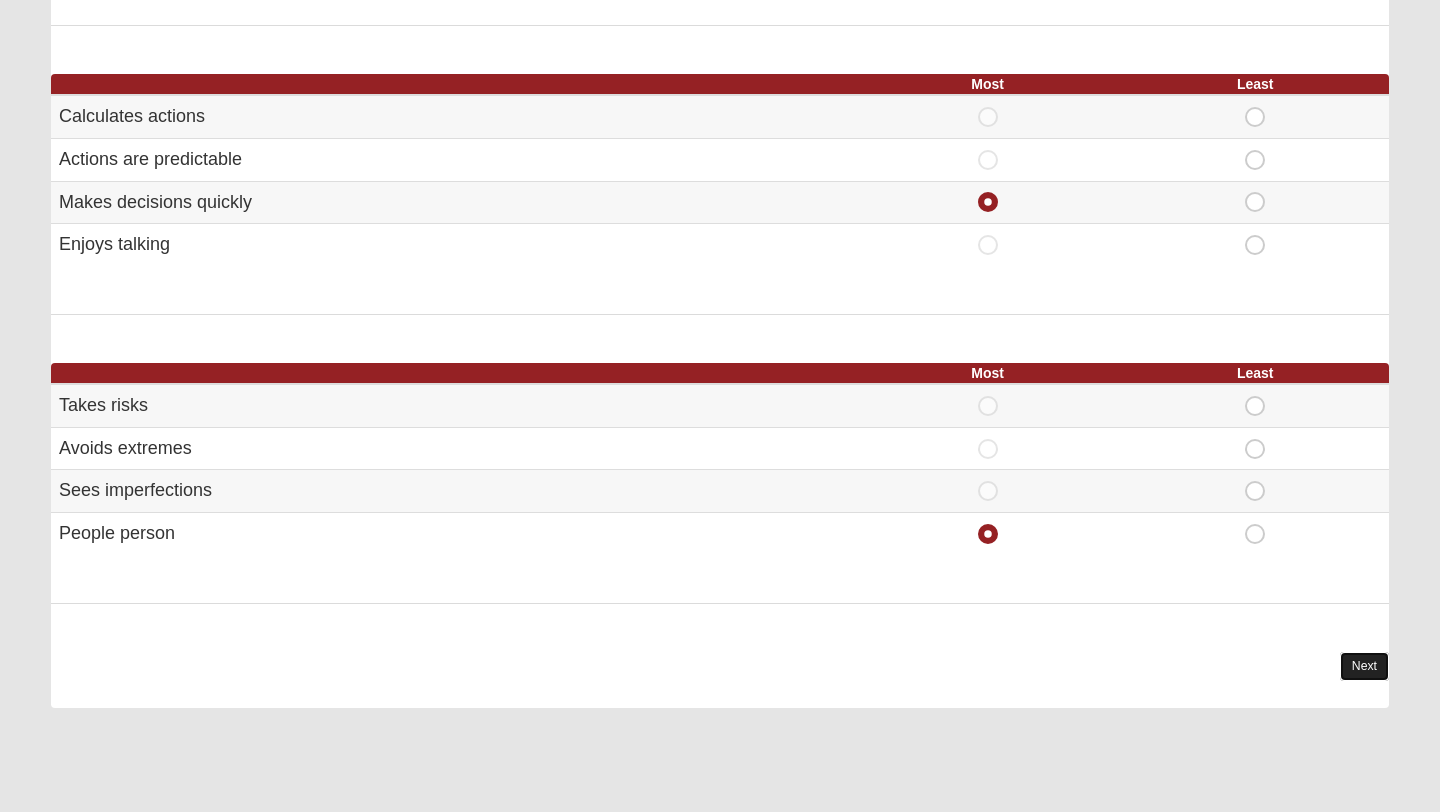 click on "Next" at bounding box center (1364, 666) 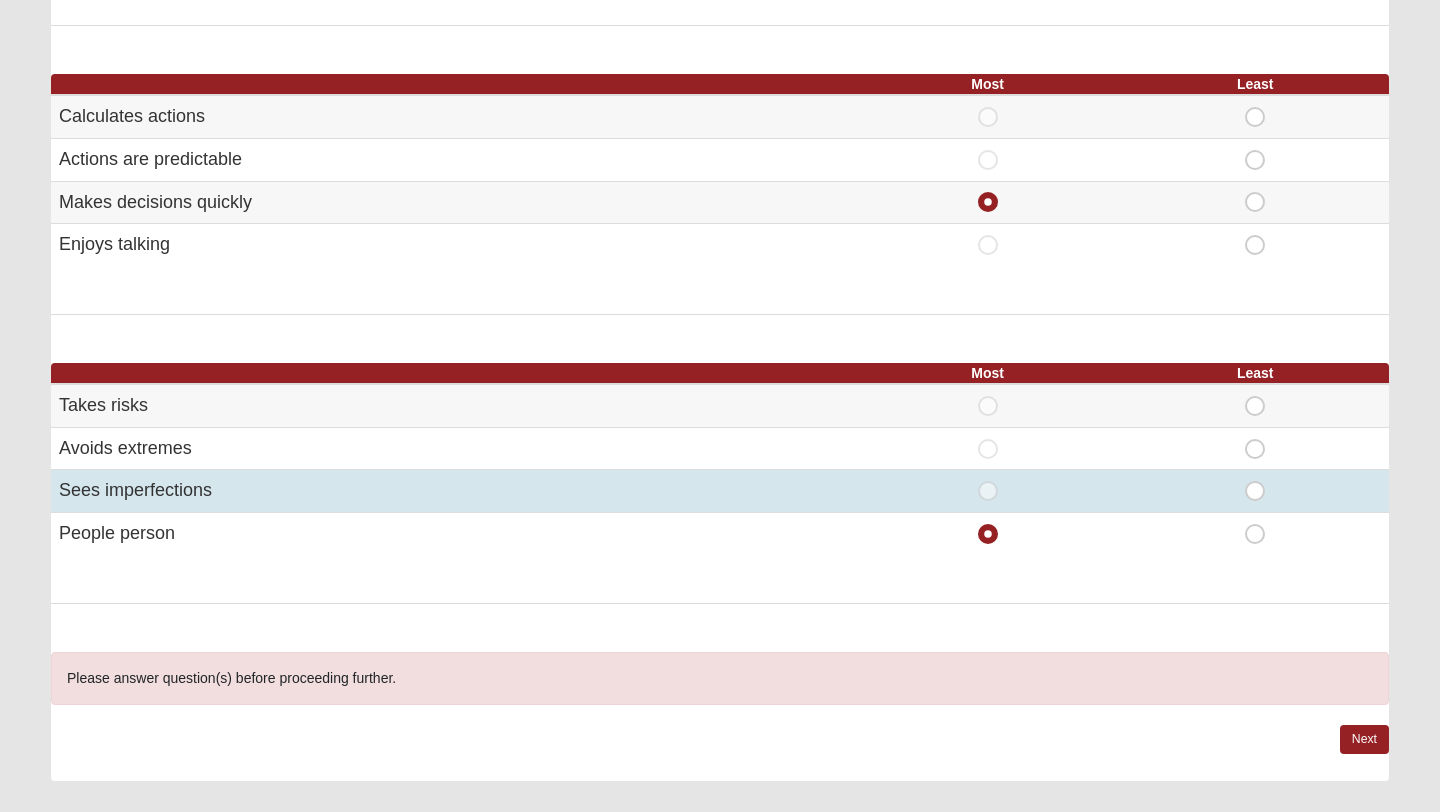 click on "Least" at bounding box center (1255, 481) 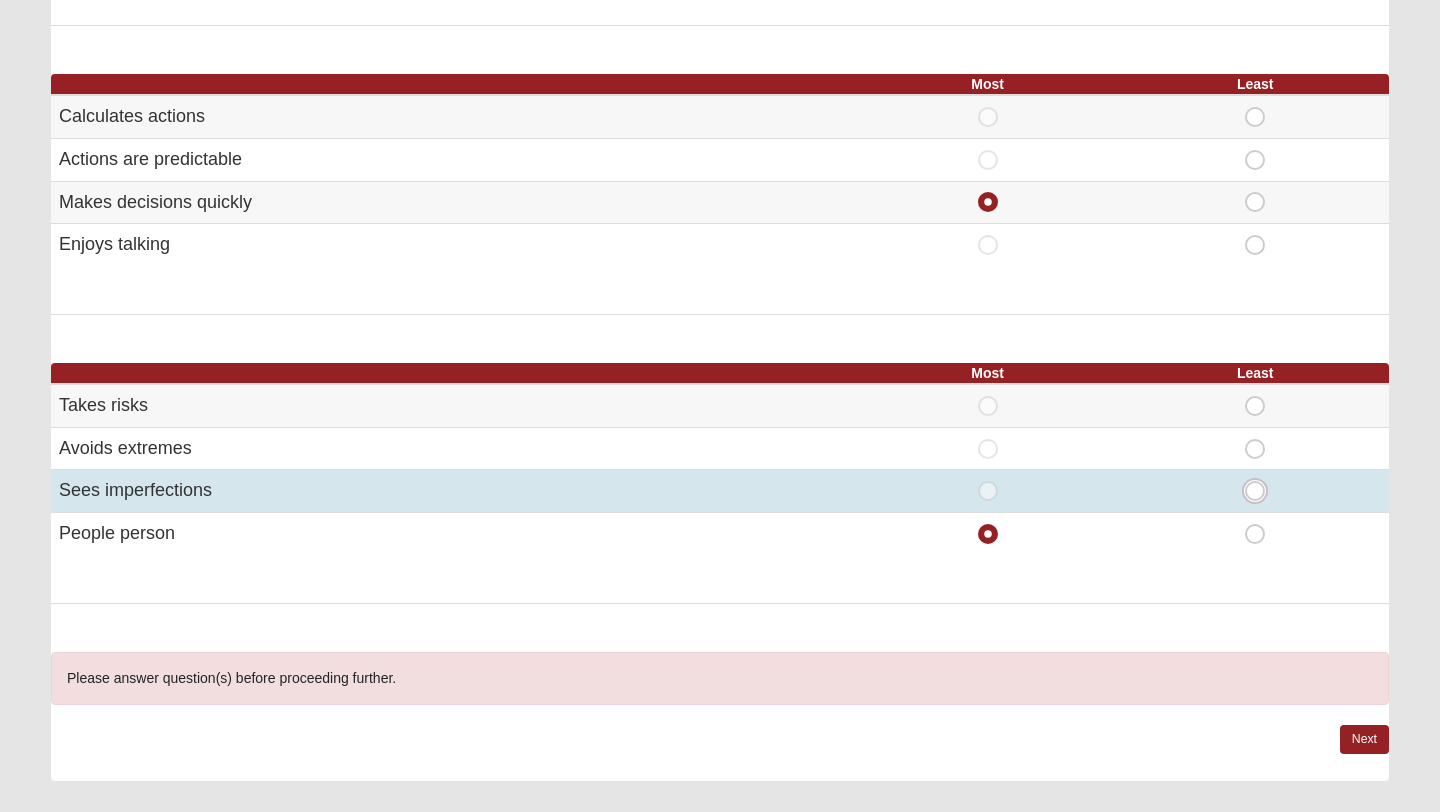 click on "Least" at bounding box center [1261, 491] 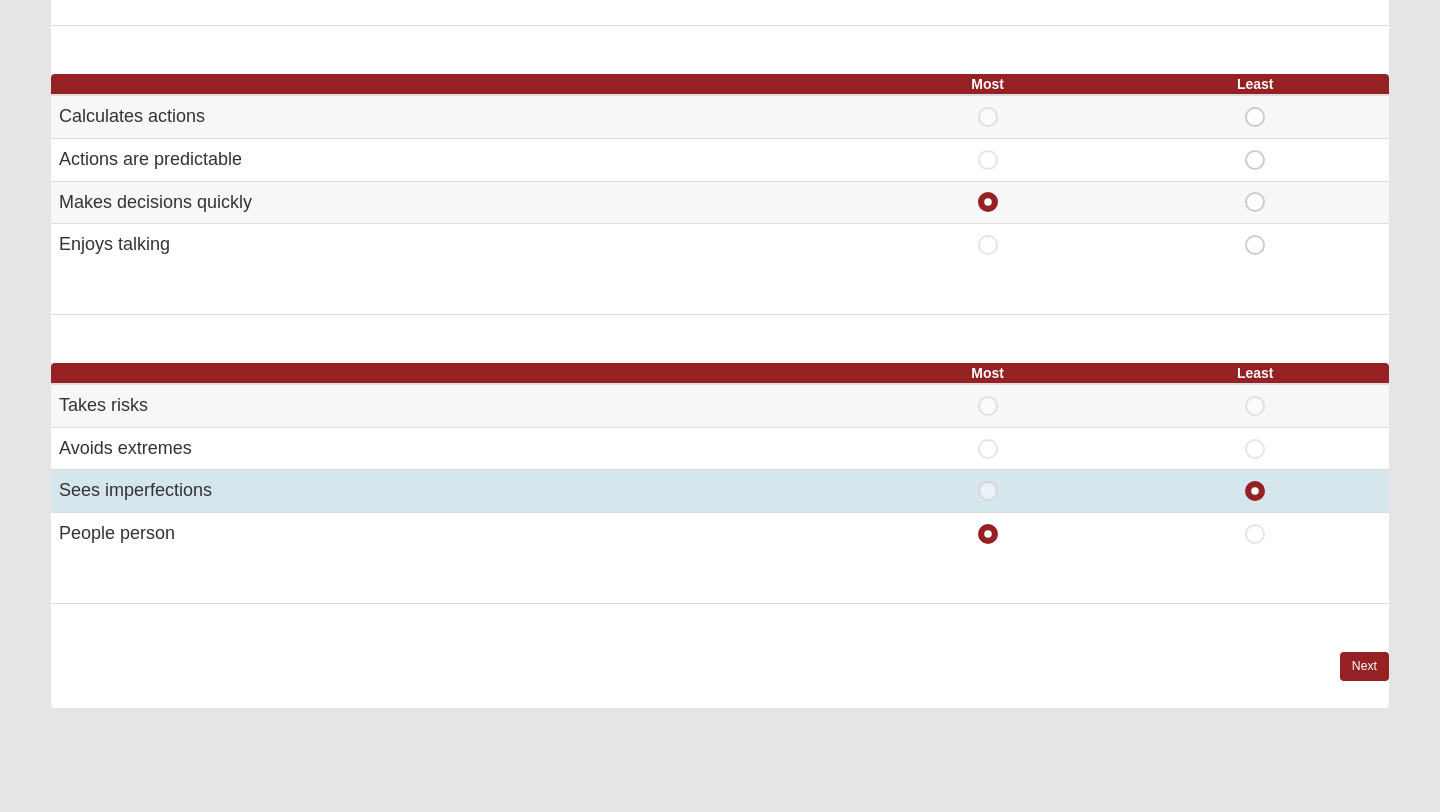 click on "Most" at bounding box center (988, 481) 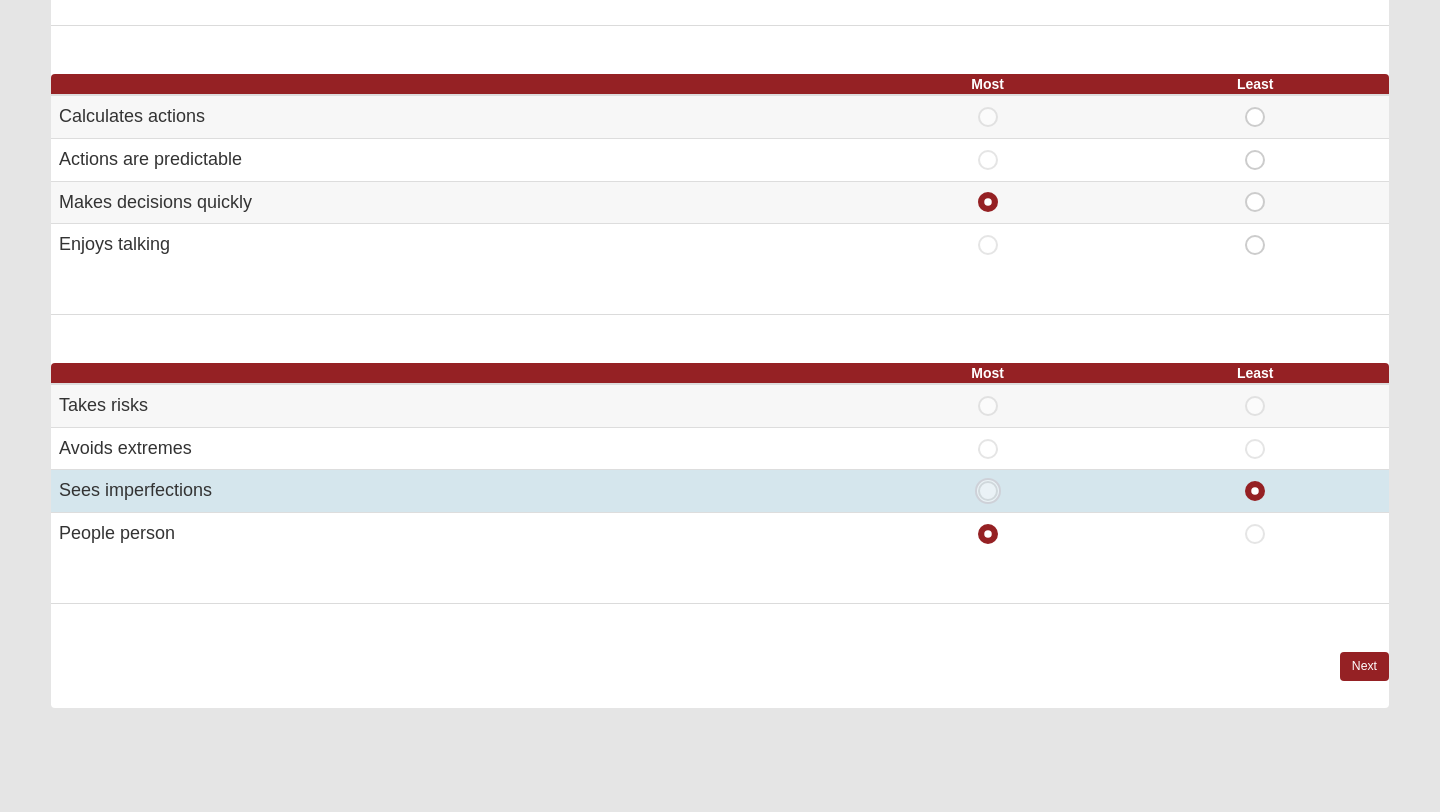 click on "Most" at bounding box center [994, 491] 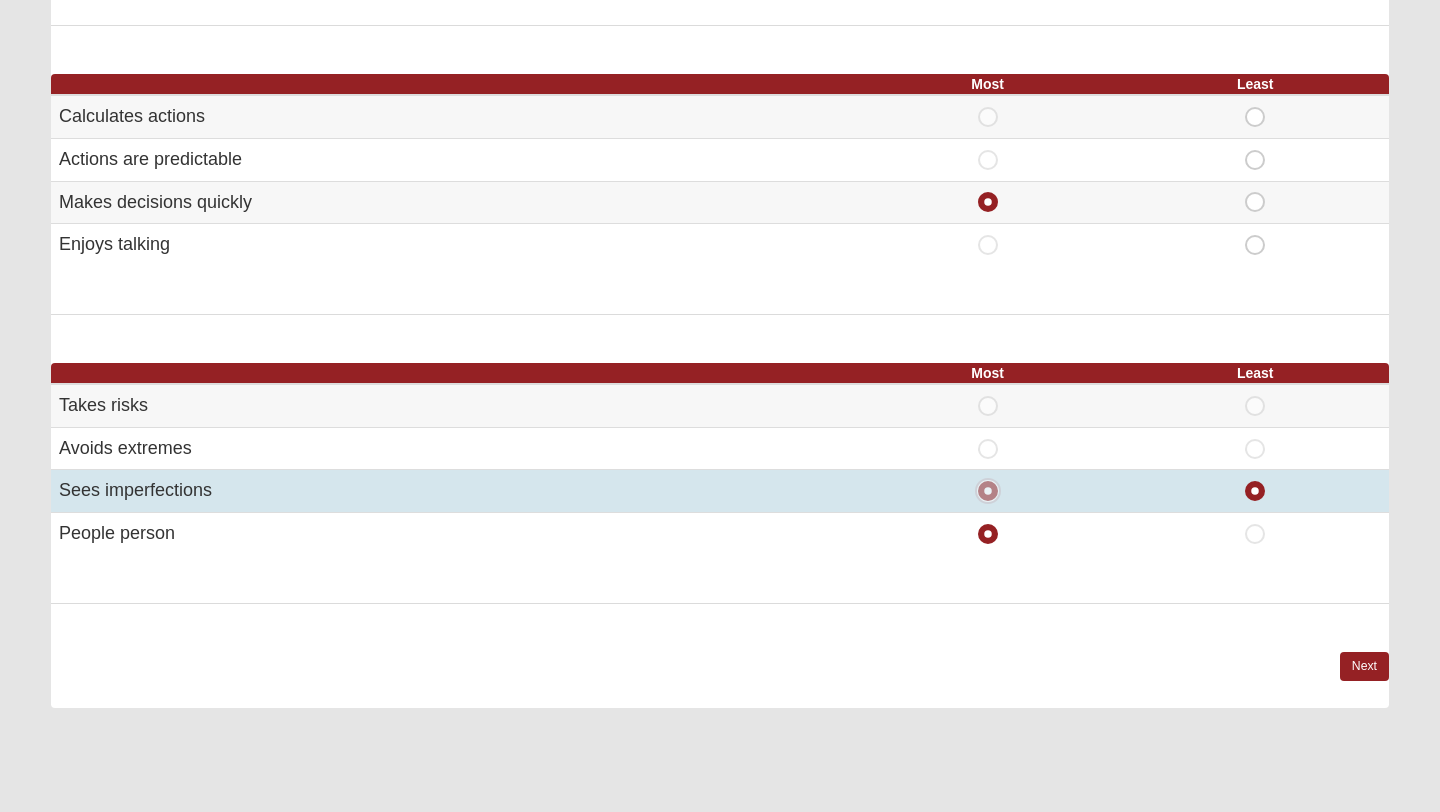 radio on "false" 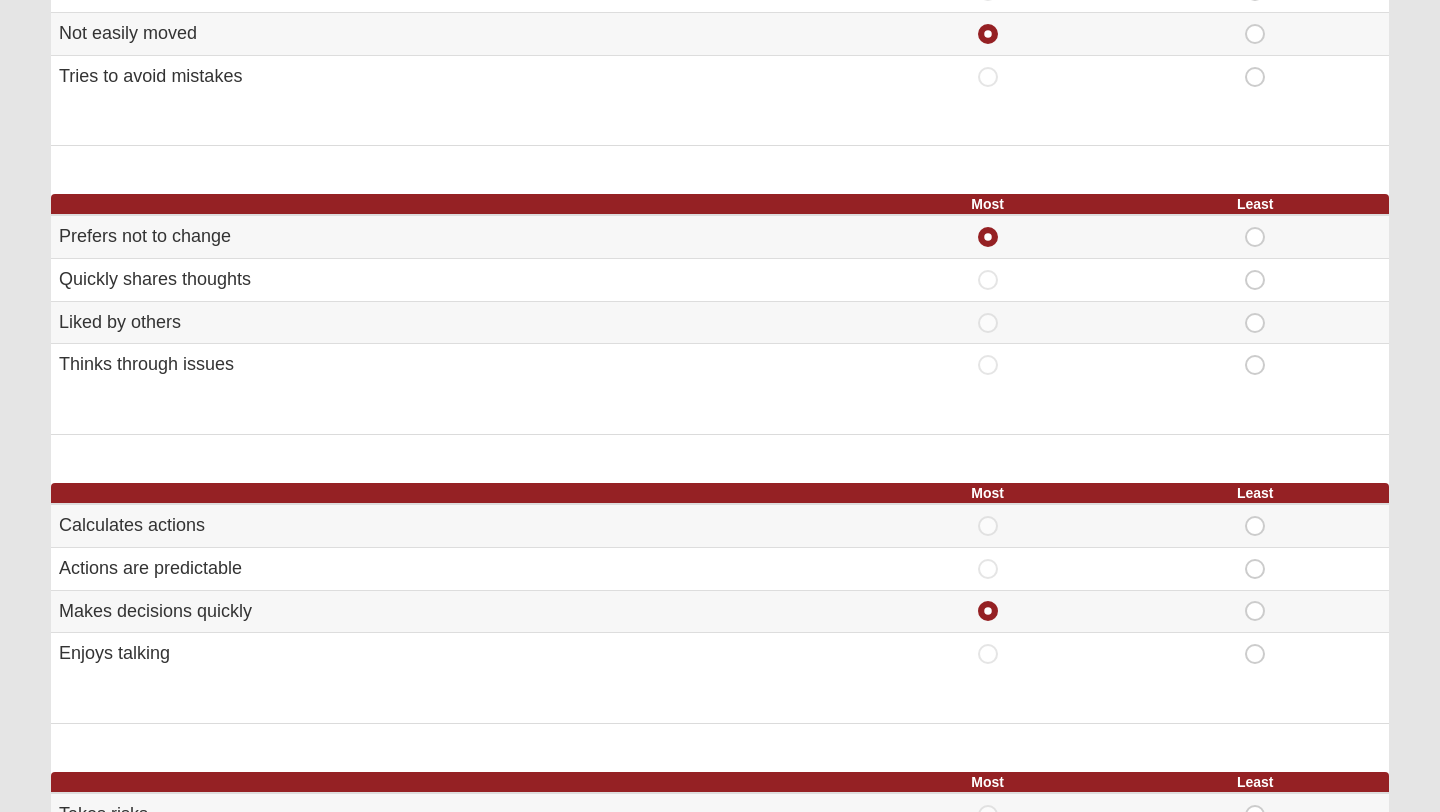 scroll, scrollTop: 0, scrollLeft: 0, axis: both 